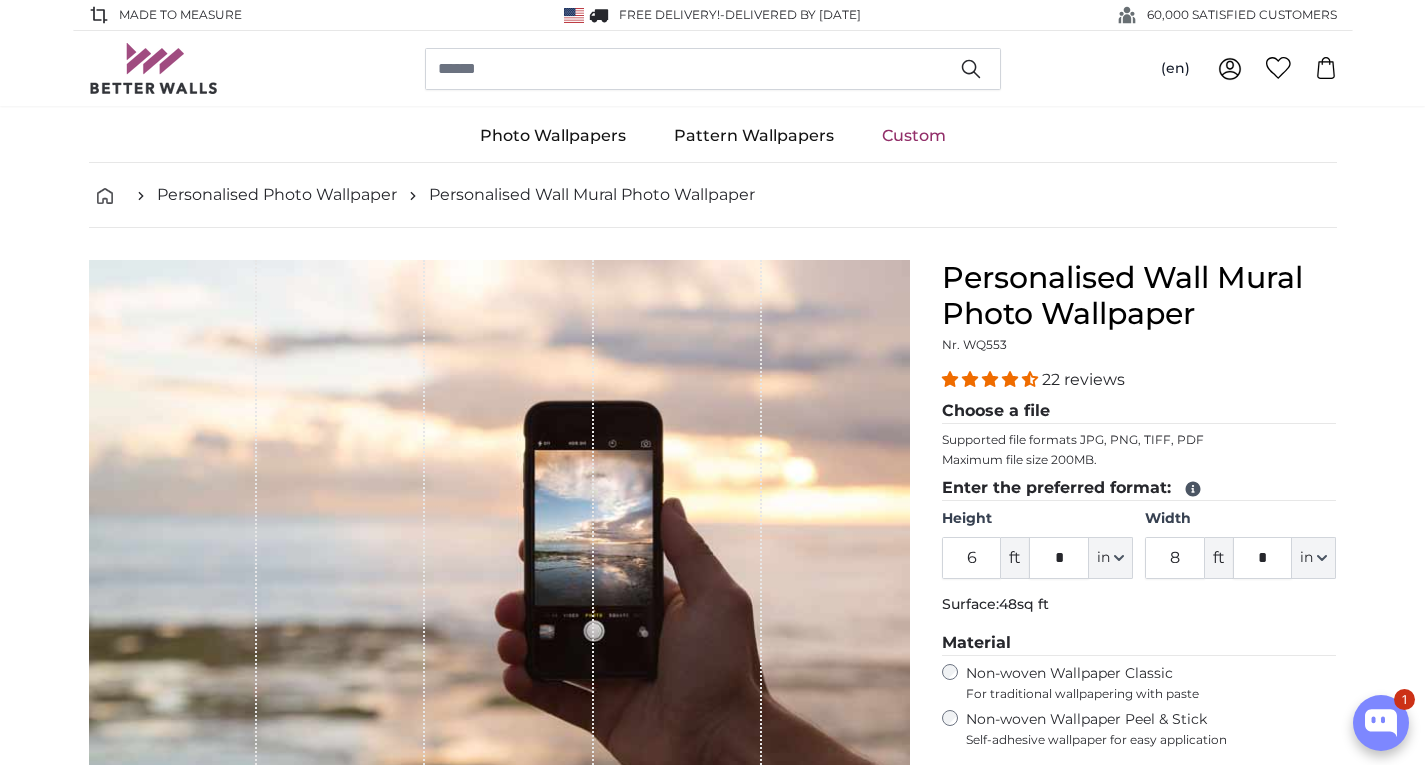 scroll, scrollTop: 0, scrollLeft: 0, axis: both 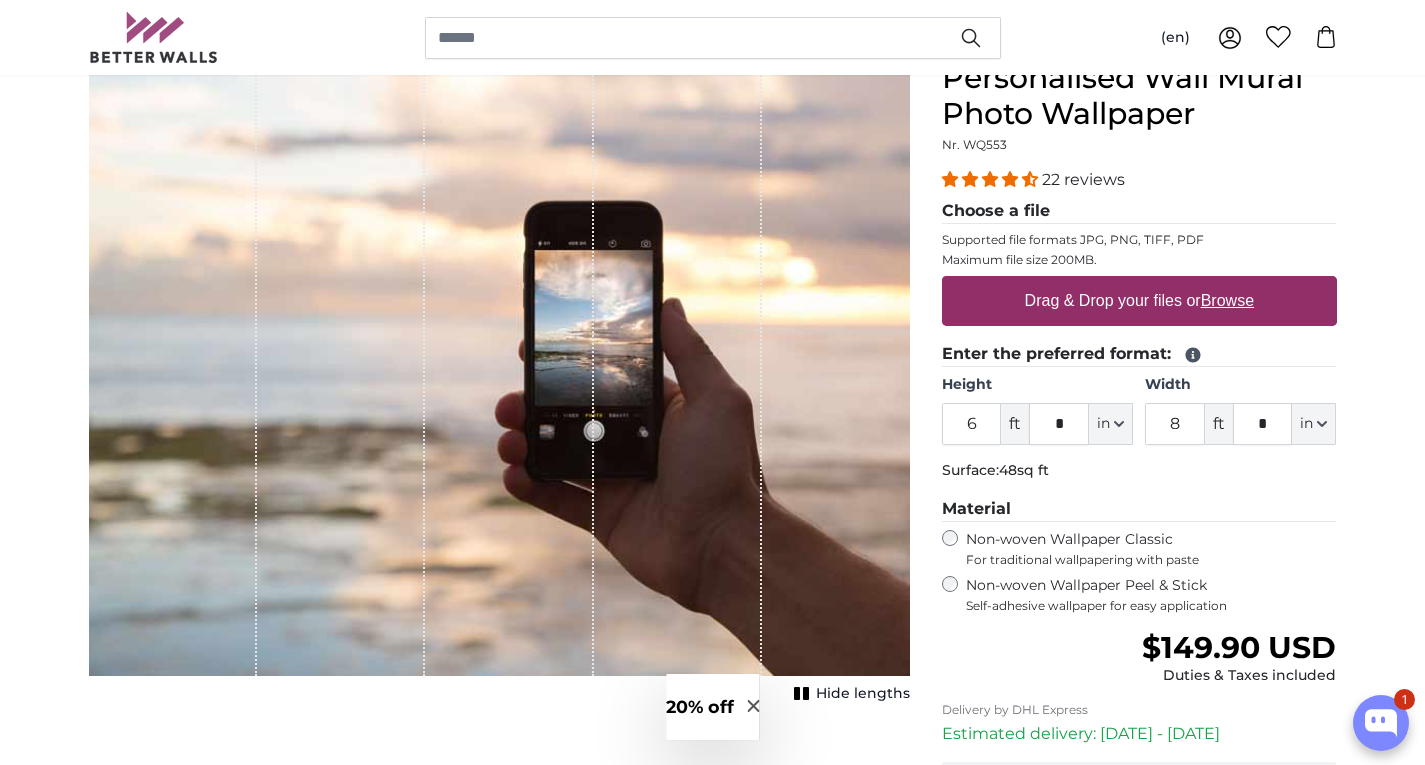 drag, startPoint x: 988, startPoint y: 430, endPoint x: 929, endPoint y: 418, distance: 60.207973 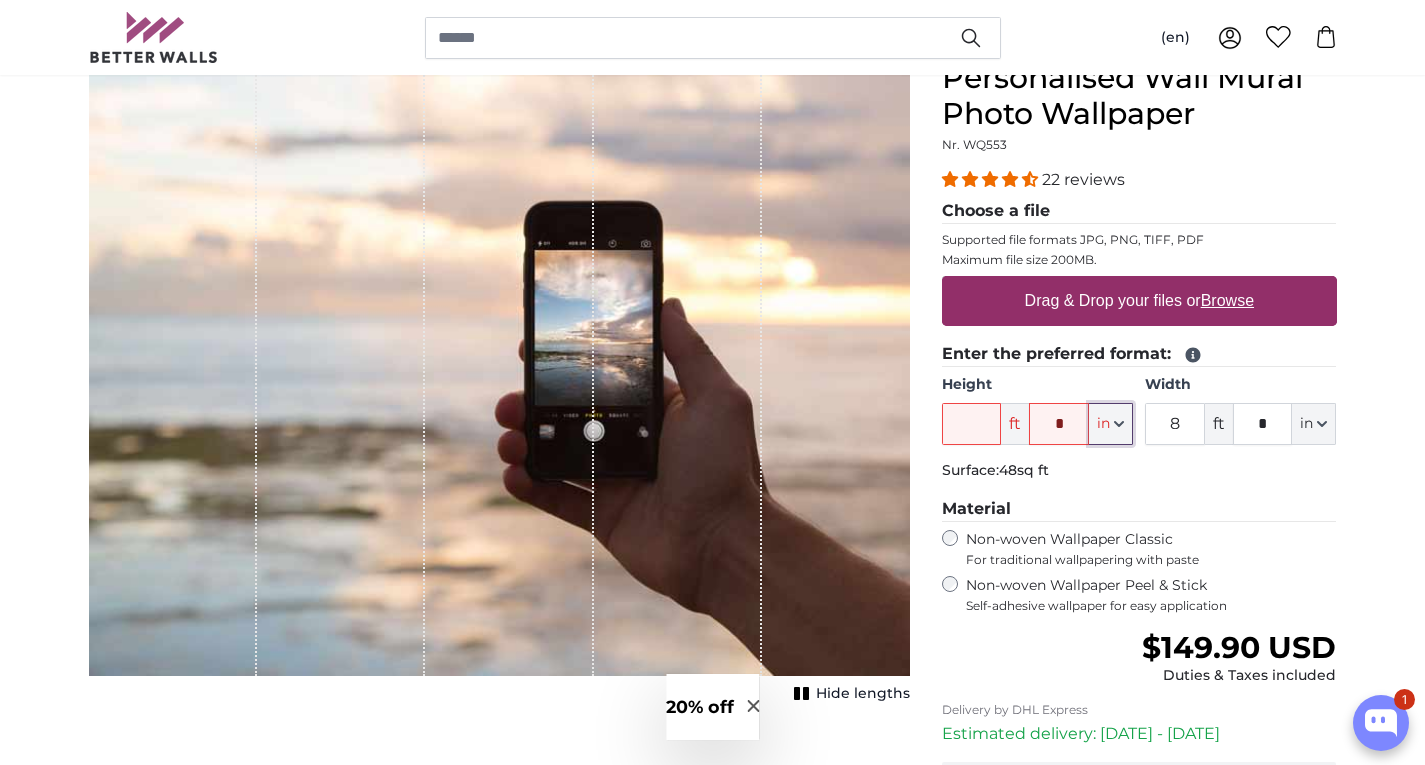 click 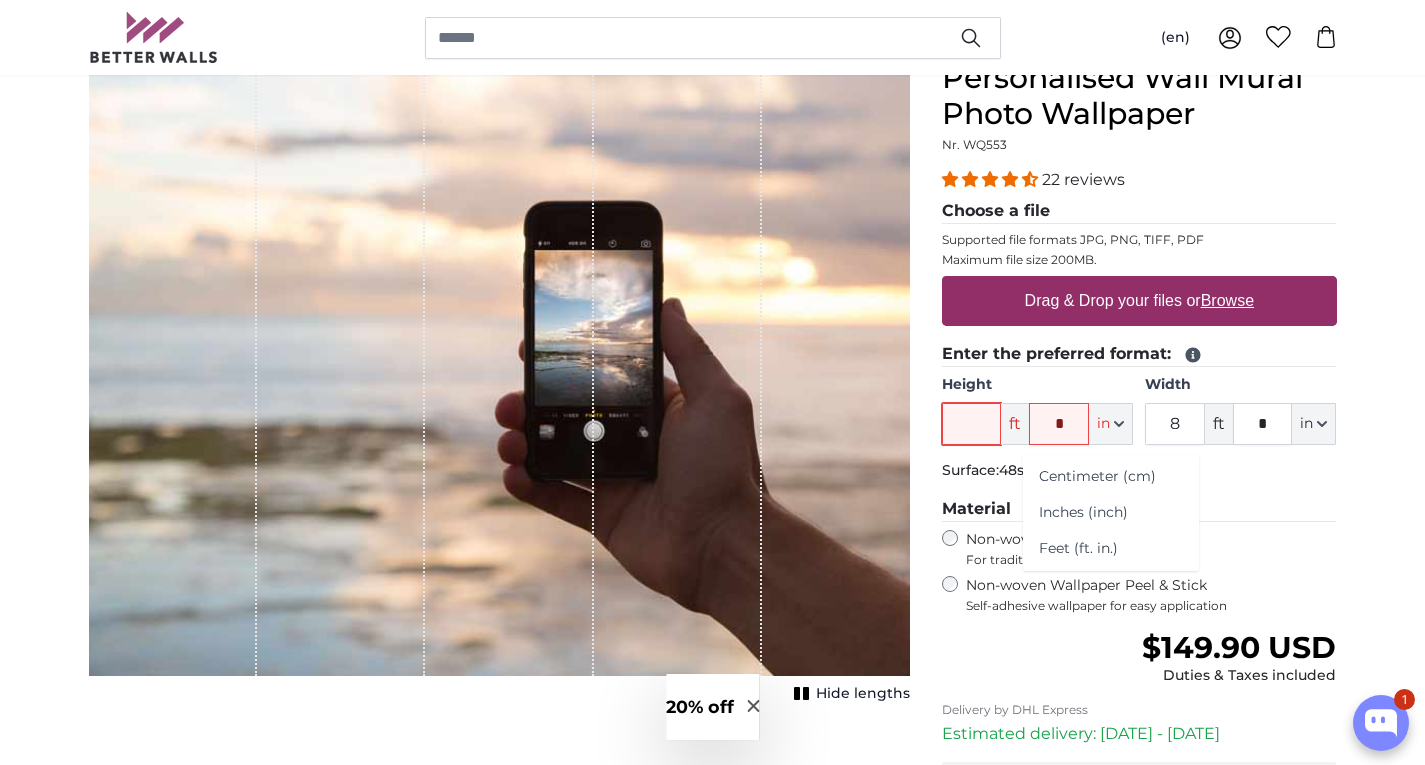 click on "Height" at bounding box center (972, 424) 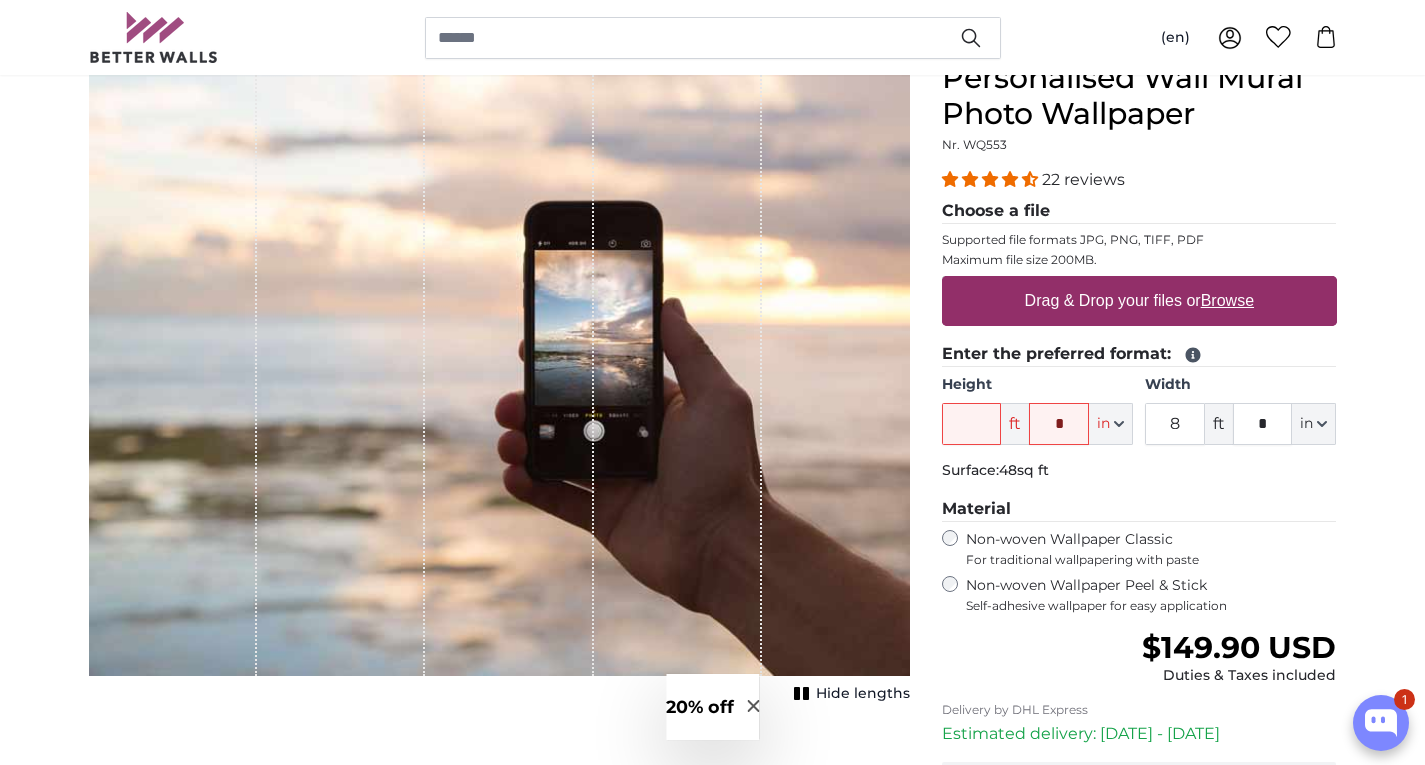 click on "ft" 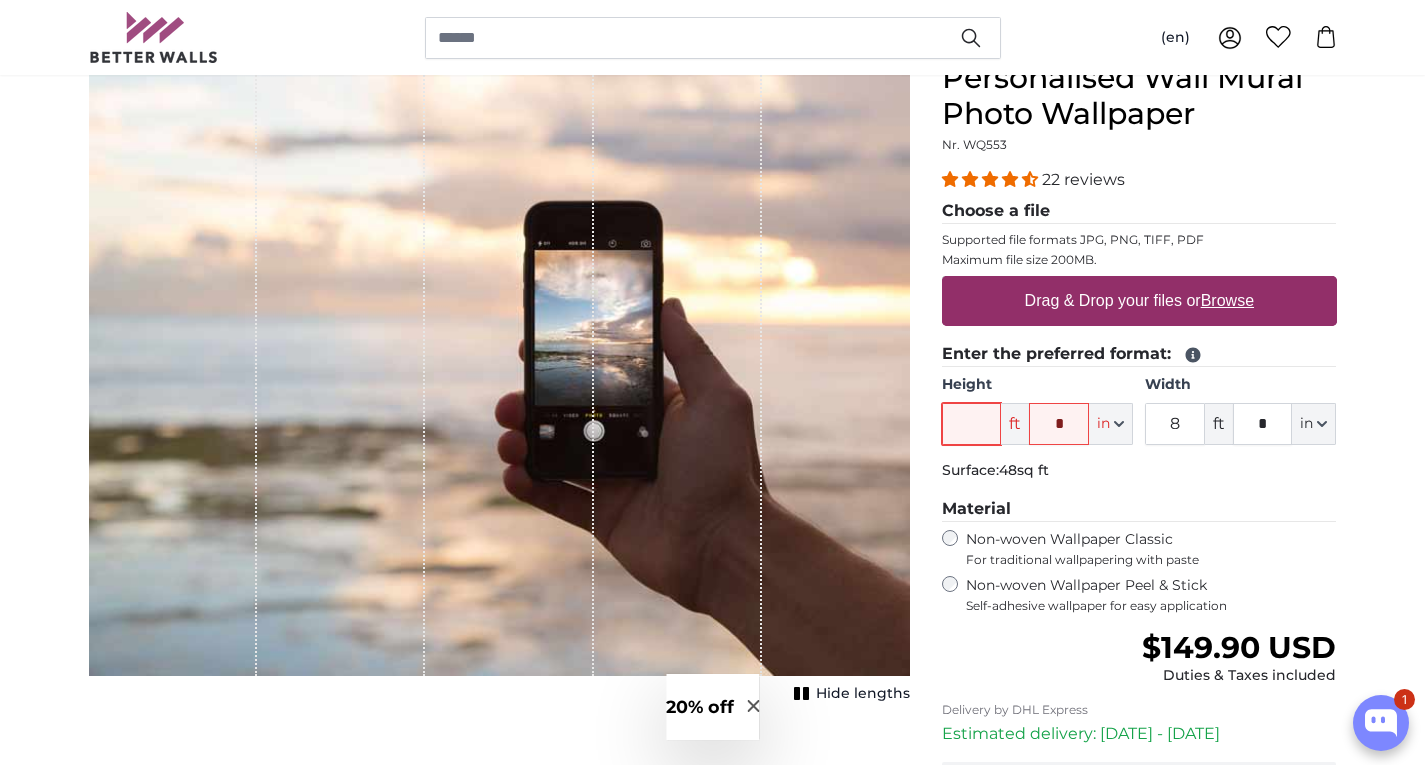 click on "Height" at bounding box center [972, 424] 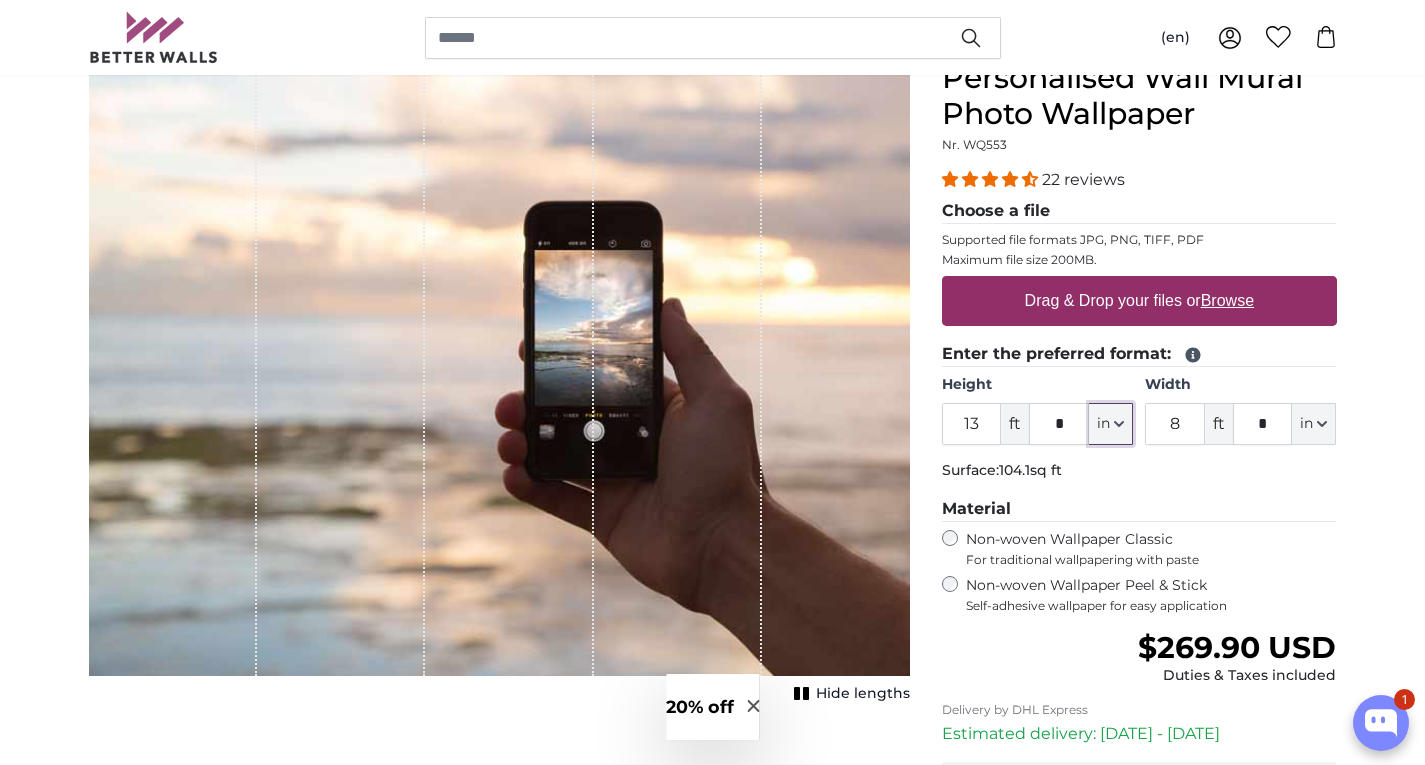 click on "in" 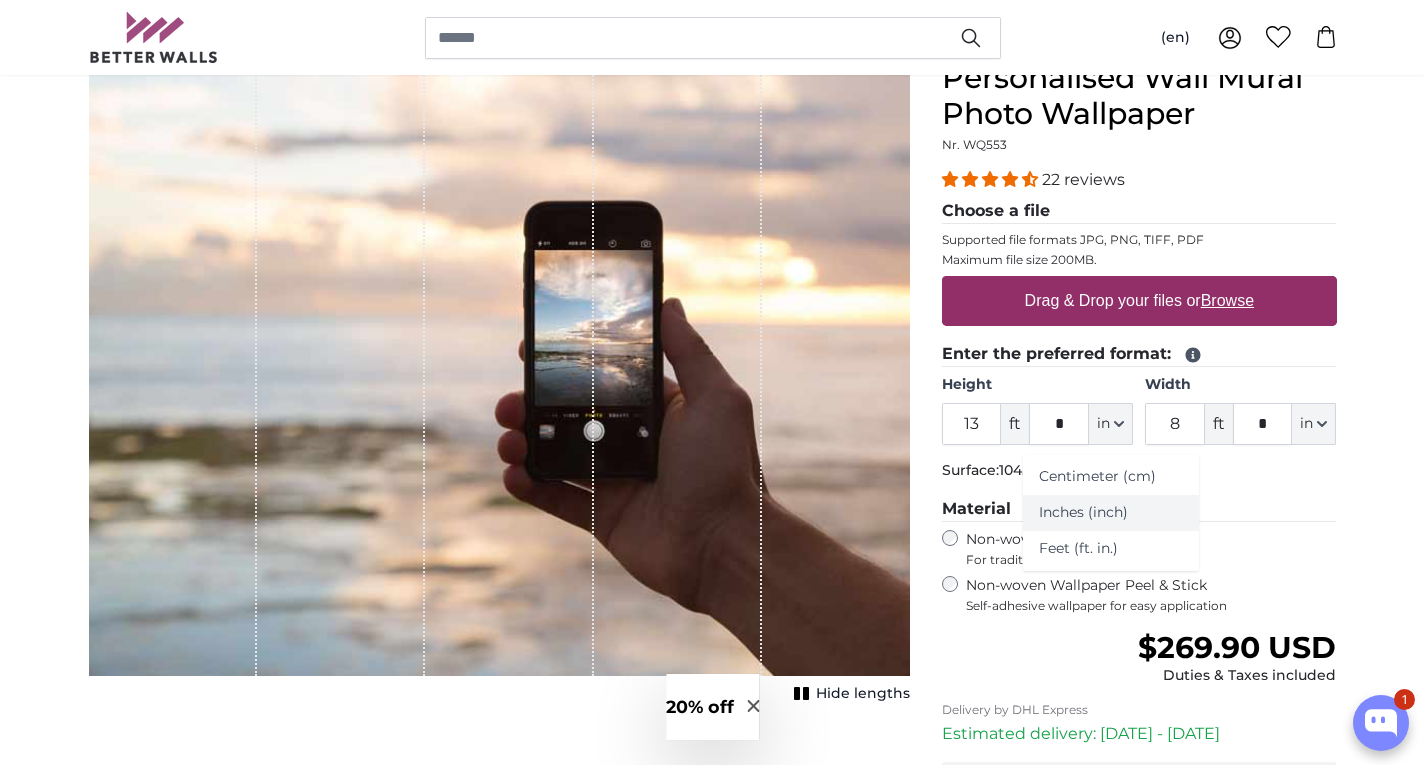 click on "Inches (inch)" 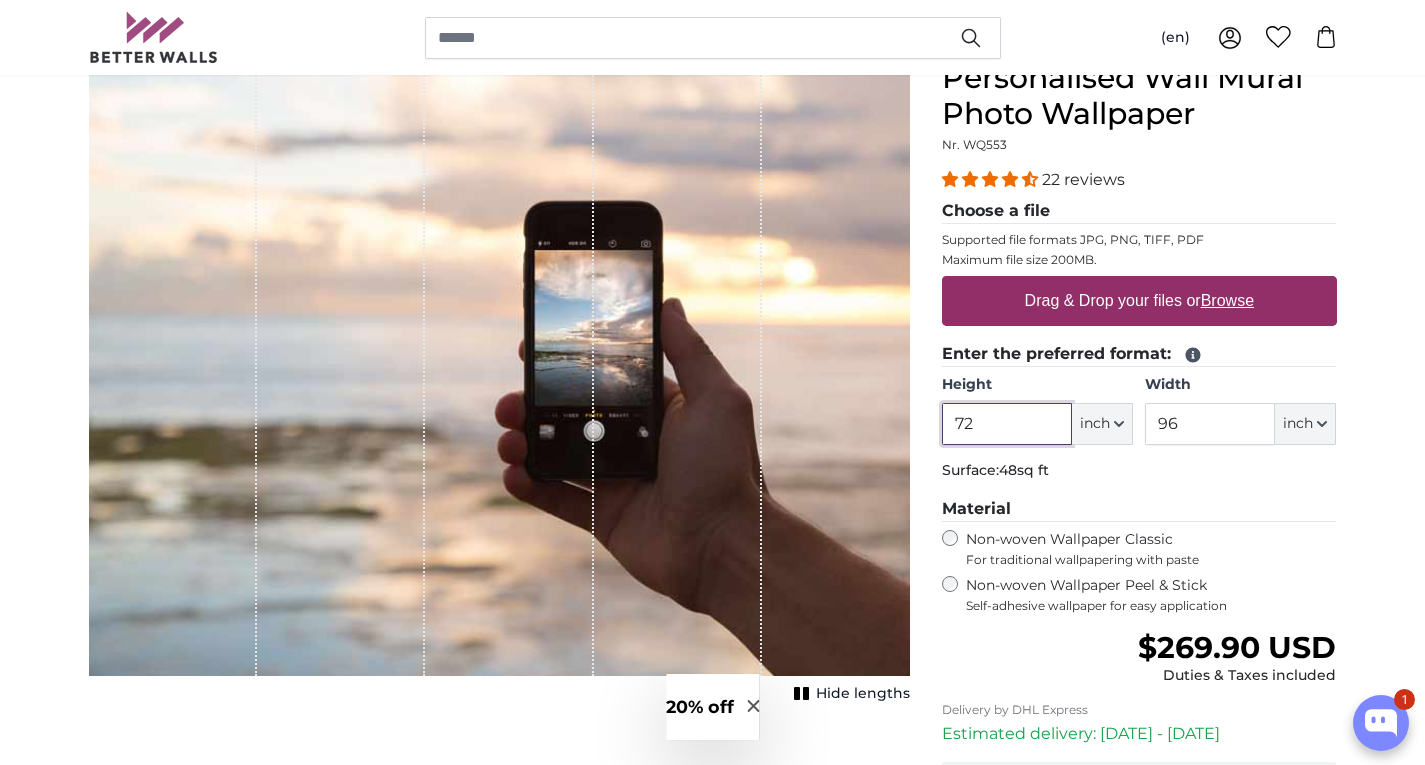 click on "72" at bounding box center (1007, 424) 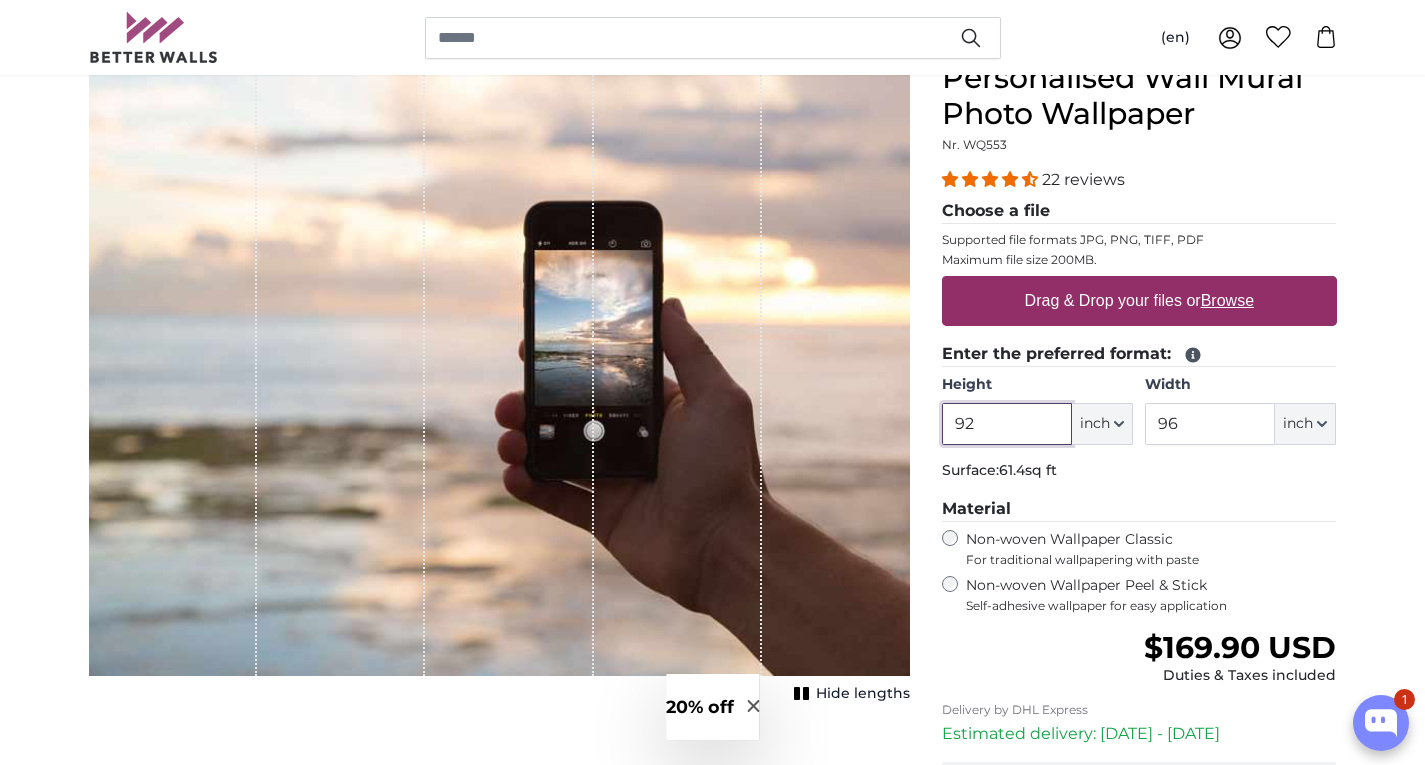 type on "92" 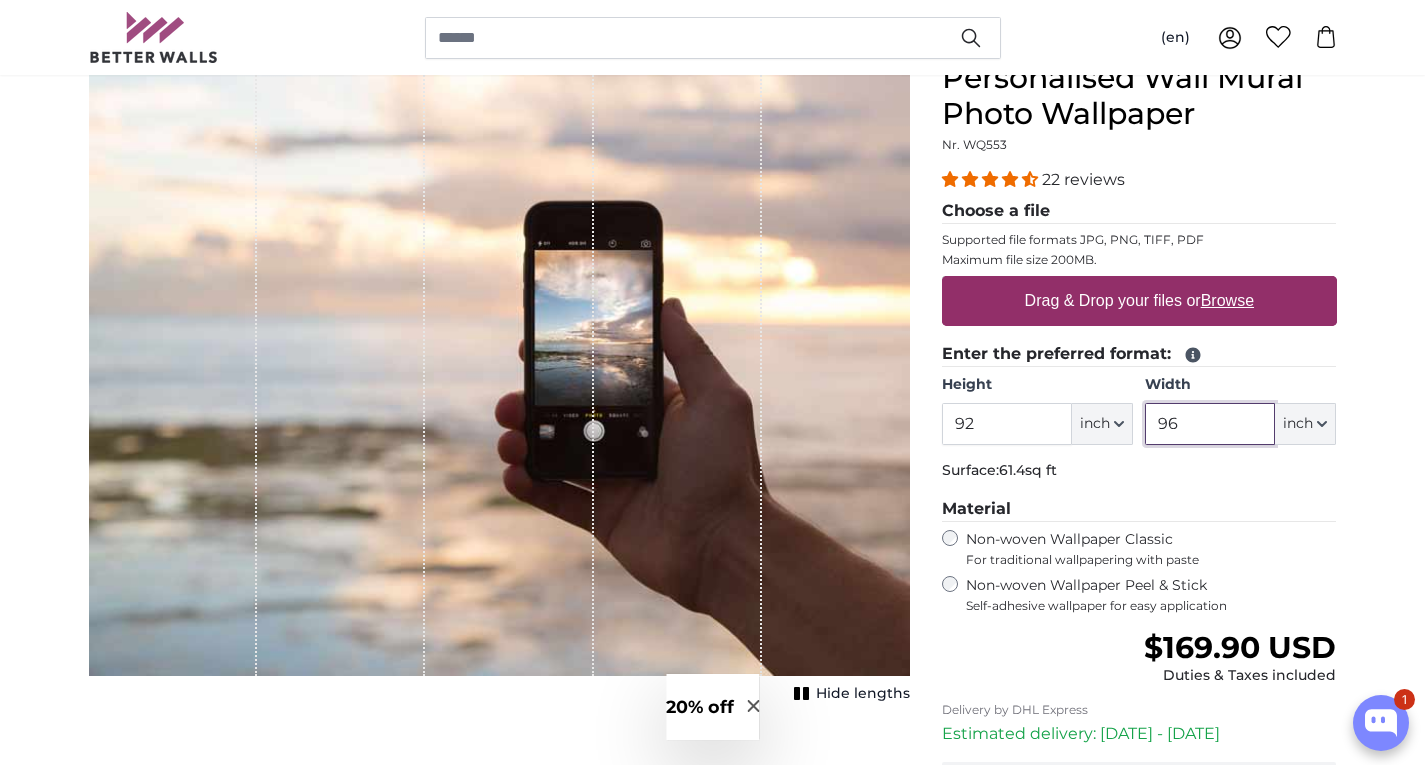 click on "96" at bounding box center (1210, 424) 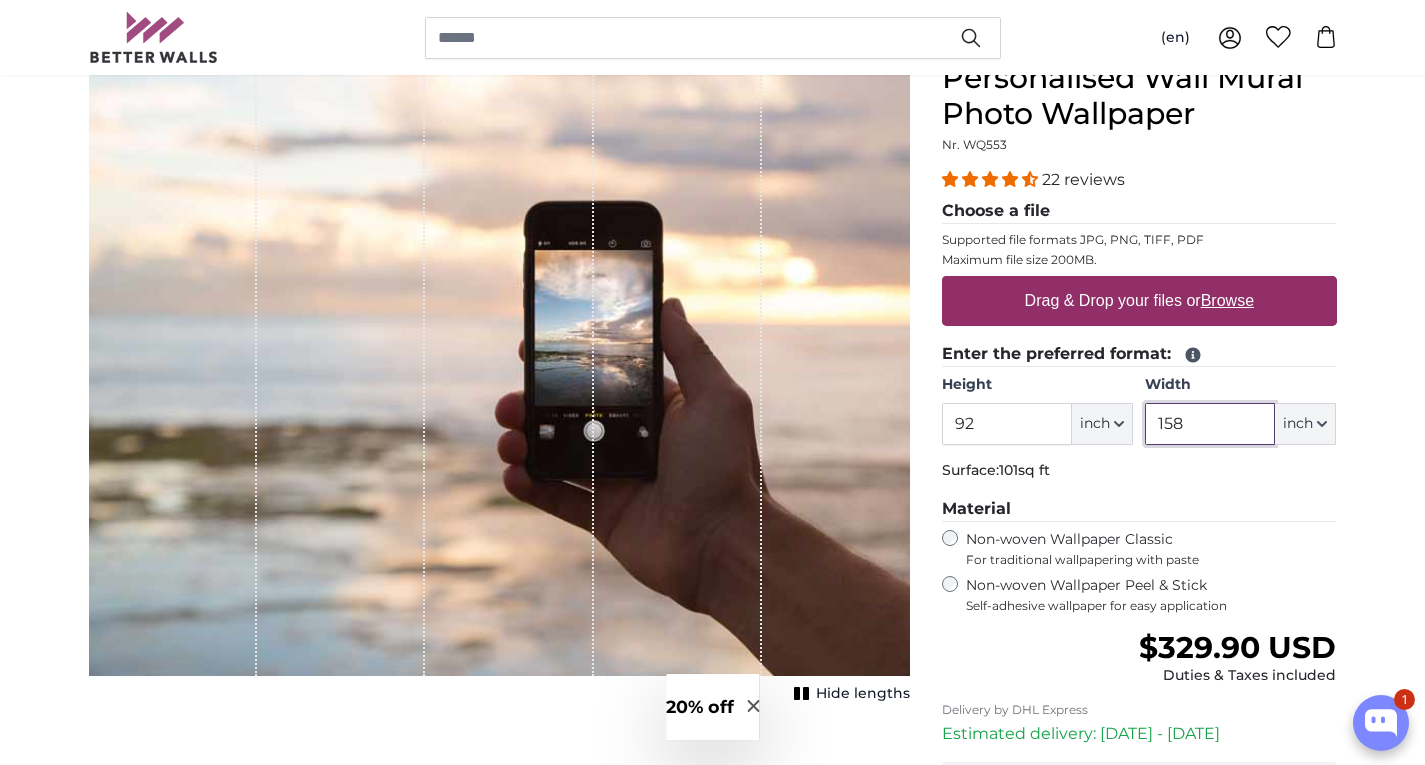 type on "158" 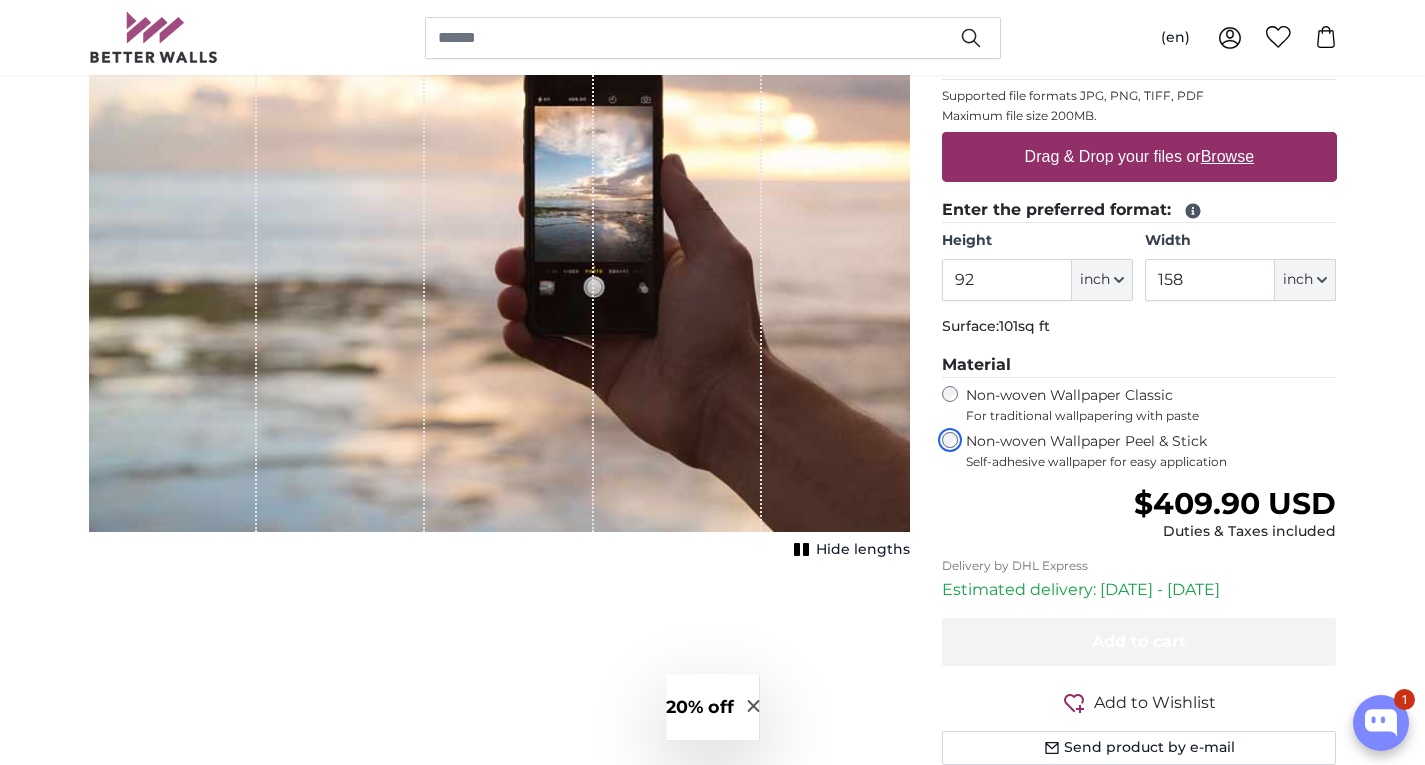 scroll, scrollTop: 300, scrollLeft: 0, axis: vertical 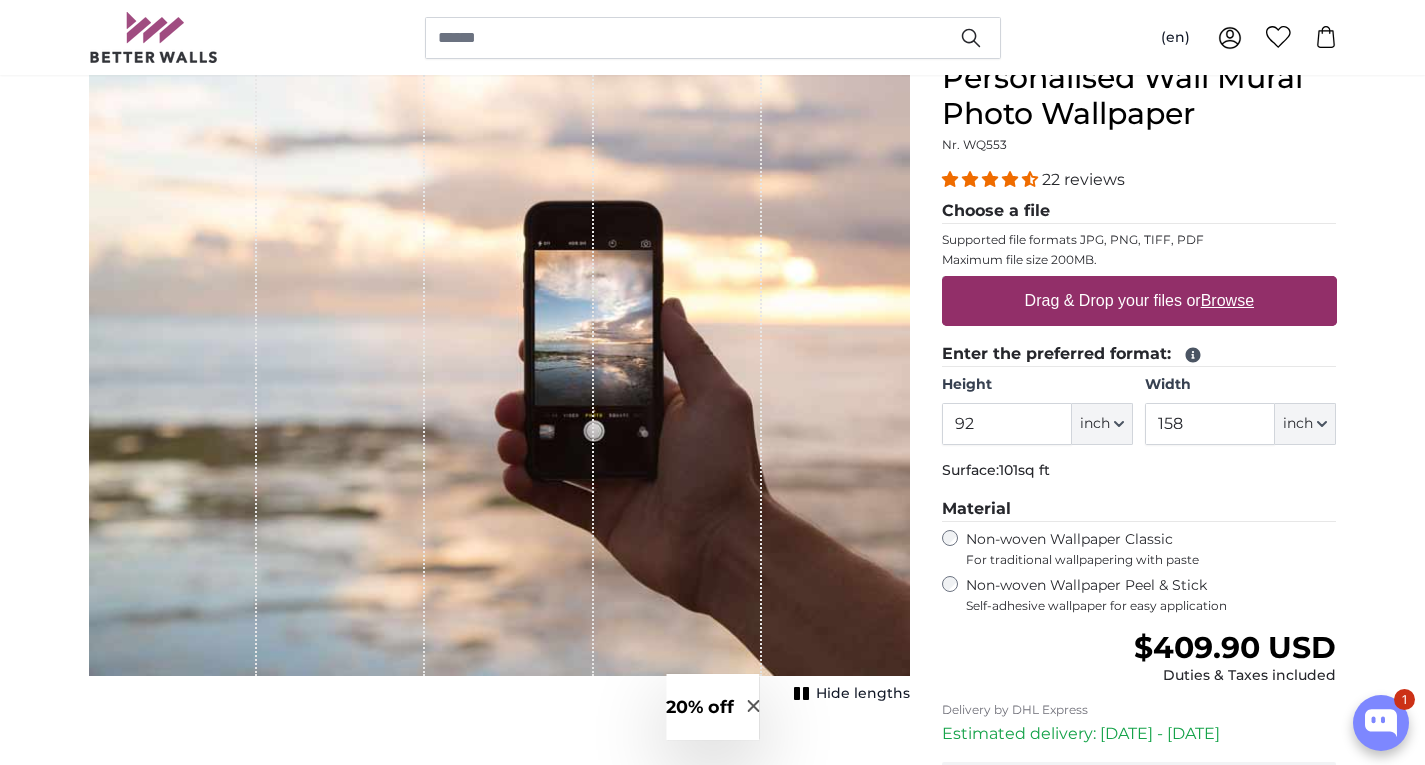 click on "Drag & Drop your files or  Browse" at bounding box center [1138, 301] 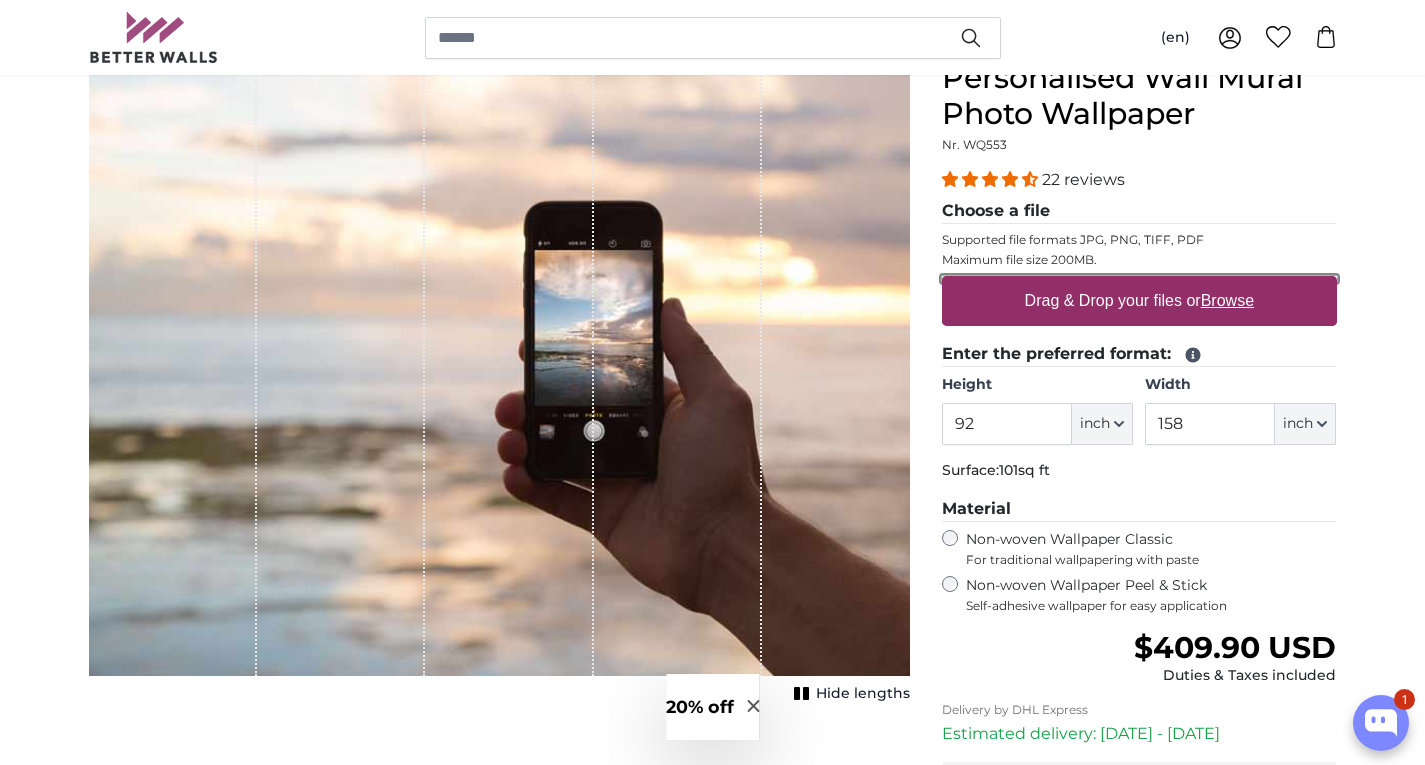 type on "**********" 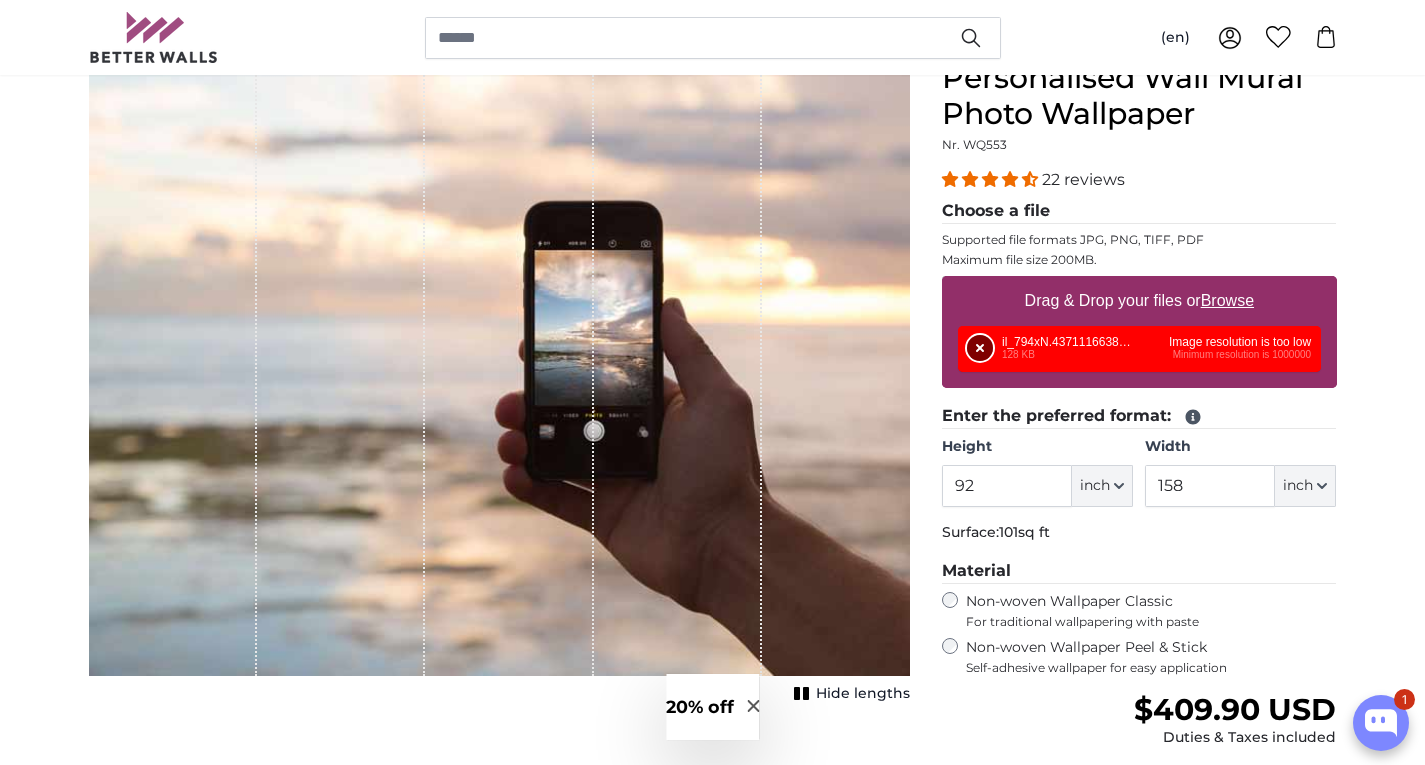 click on "Remove" at bounding box center (980, 348) 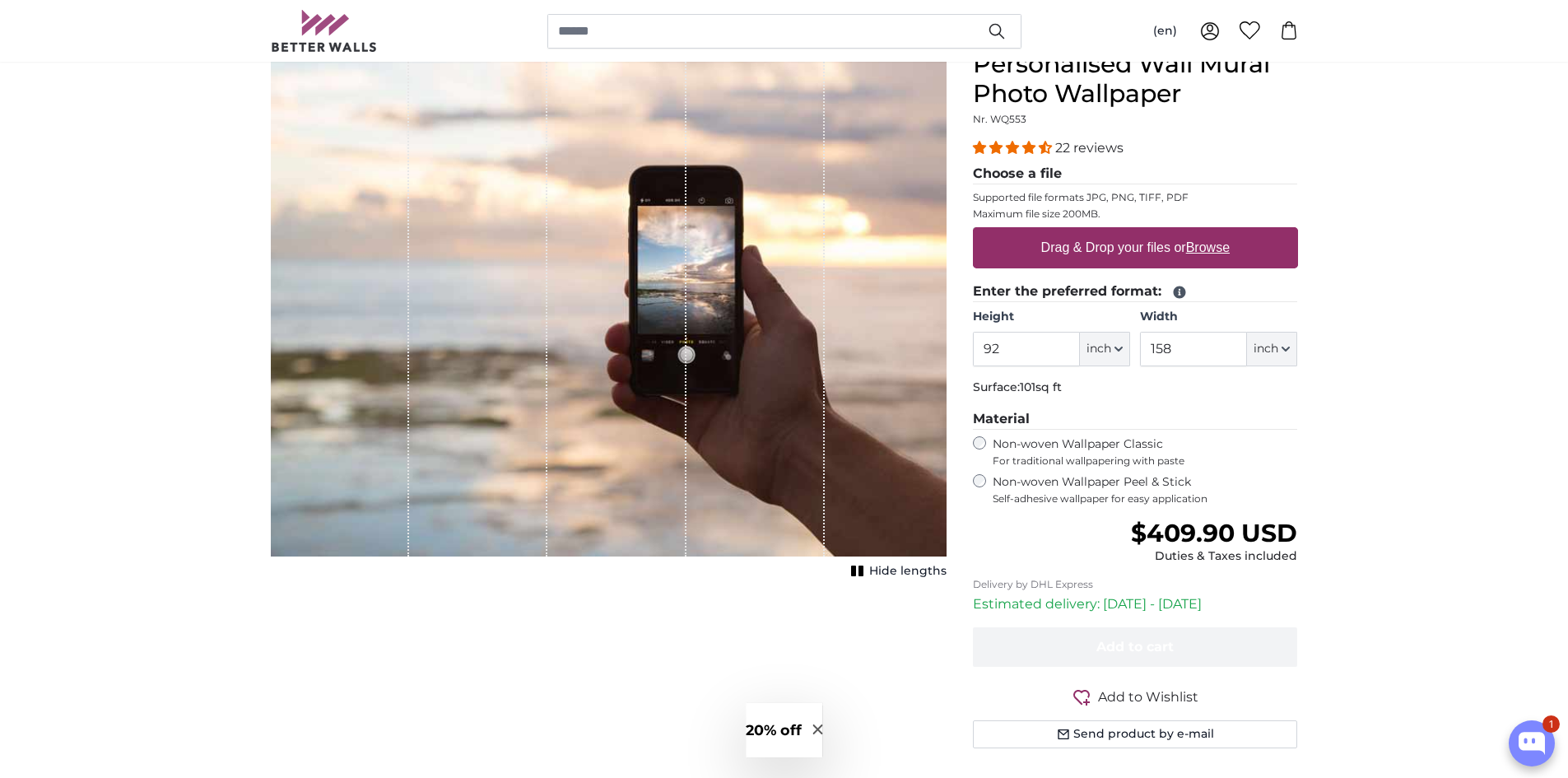 click on "Drag & Drop your files or  Browse" at bounding box center [1134, 248] 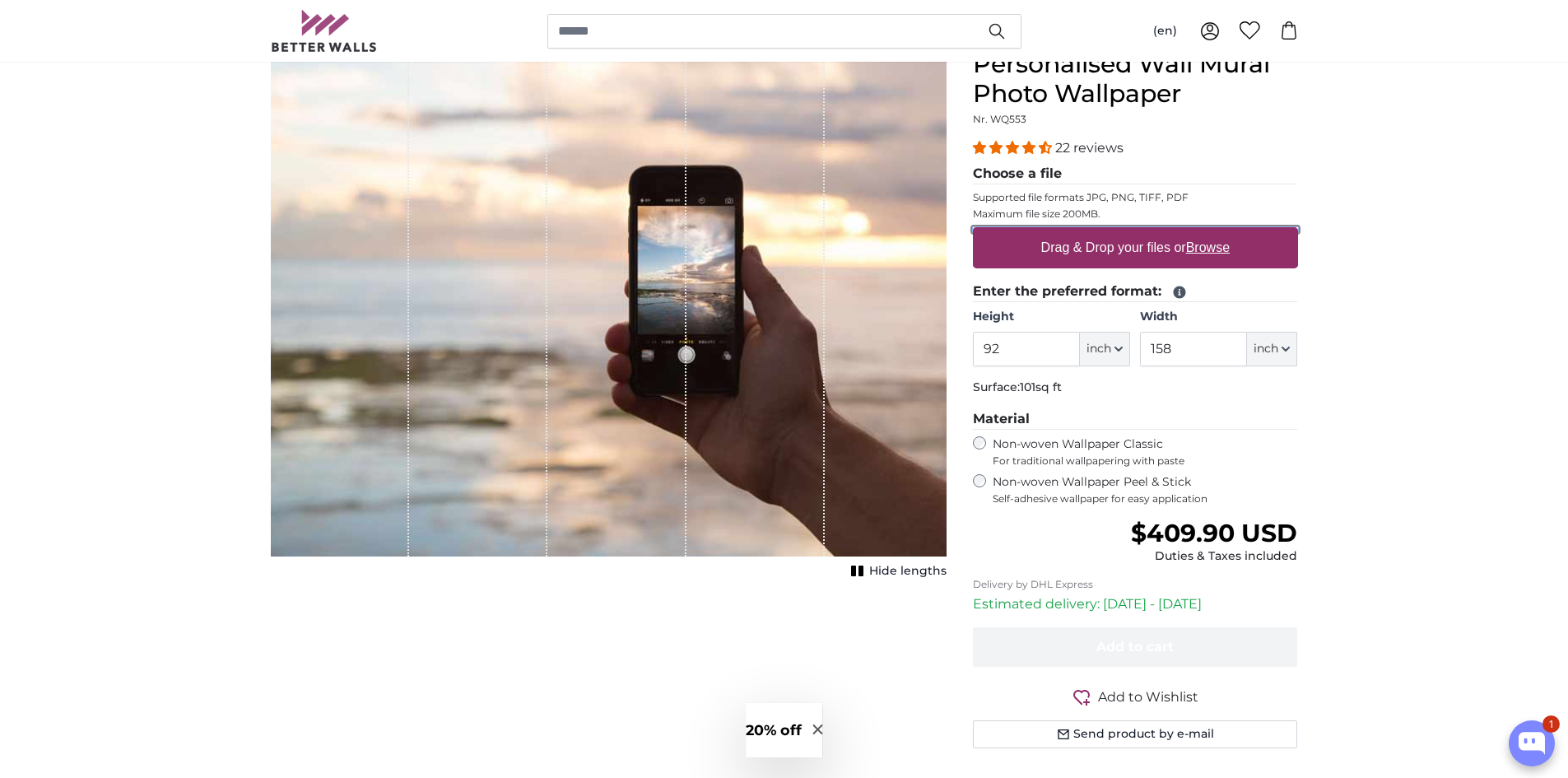 type on "**********" 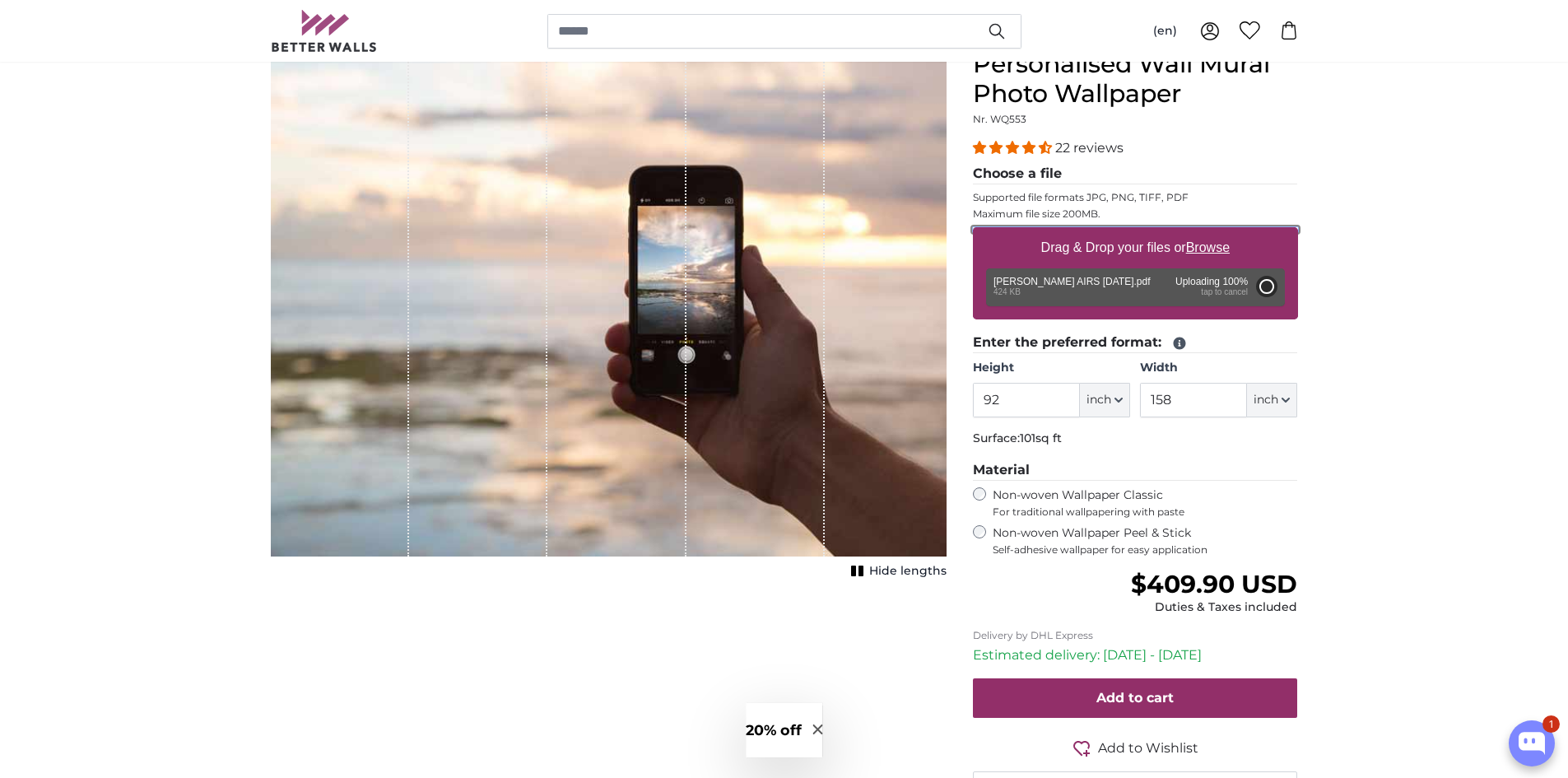 type on "80" 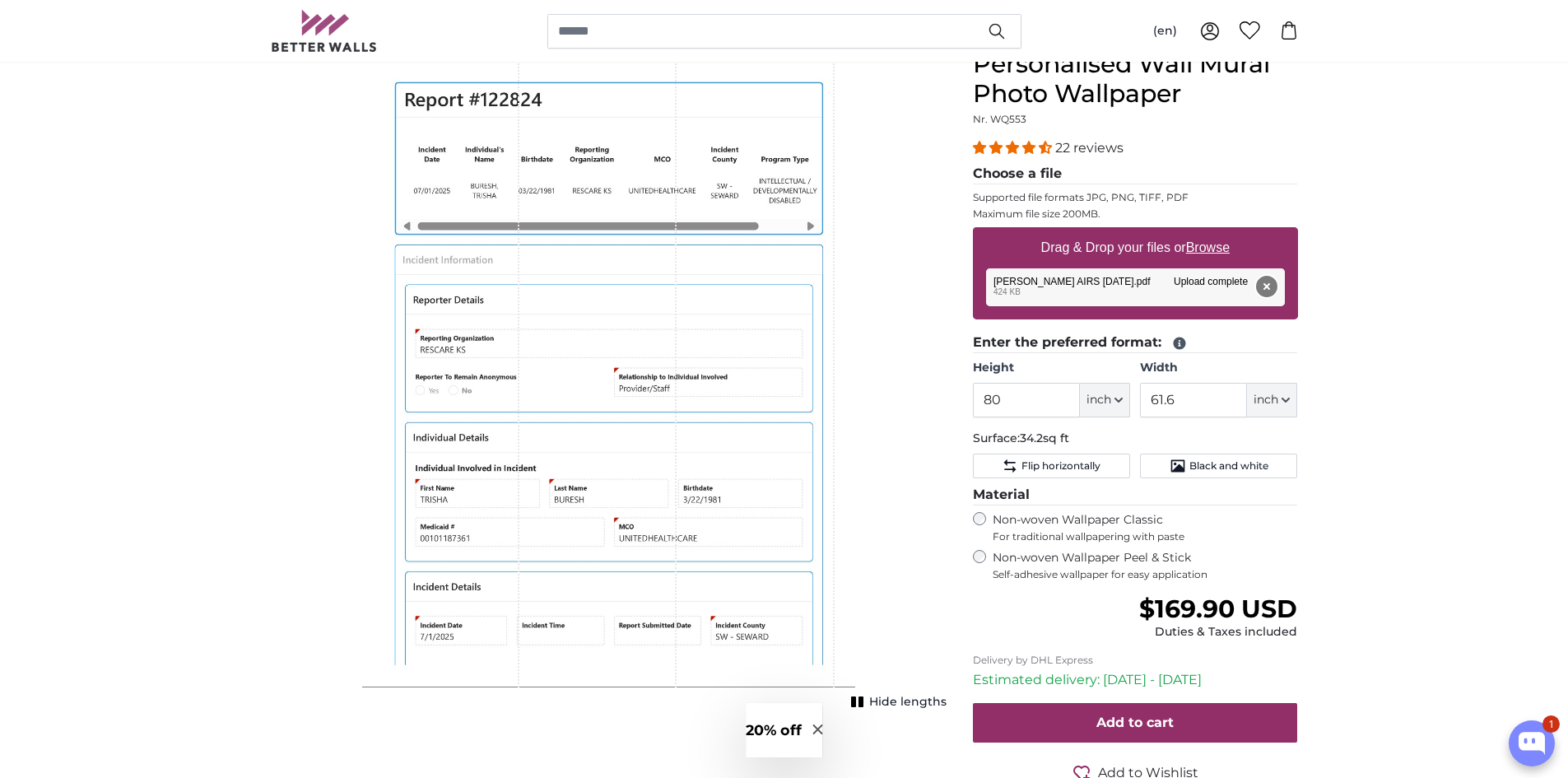 click on "Remove" at bounding box center [1266, 287] 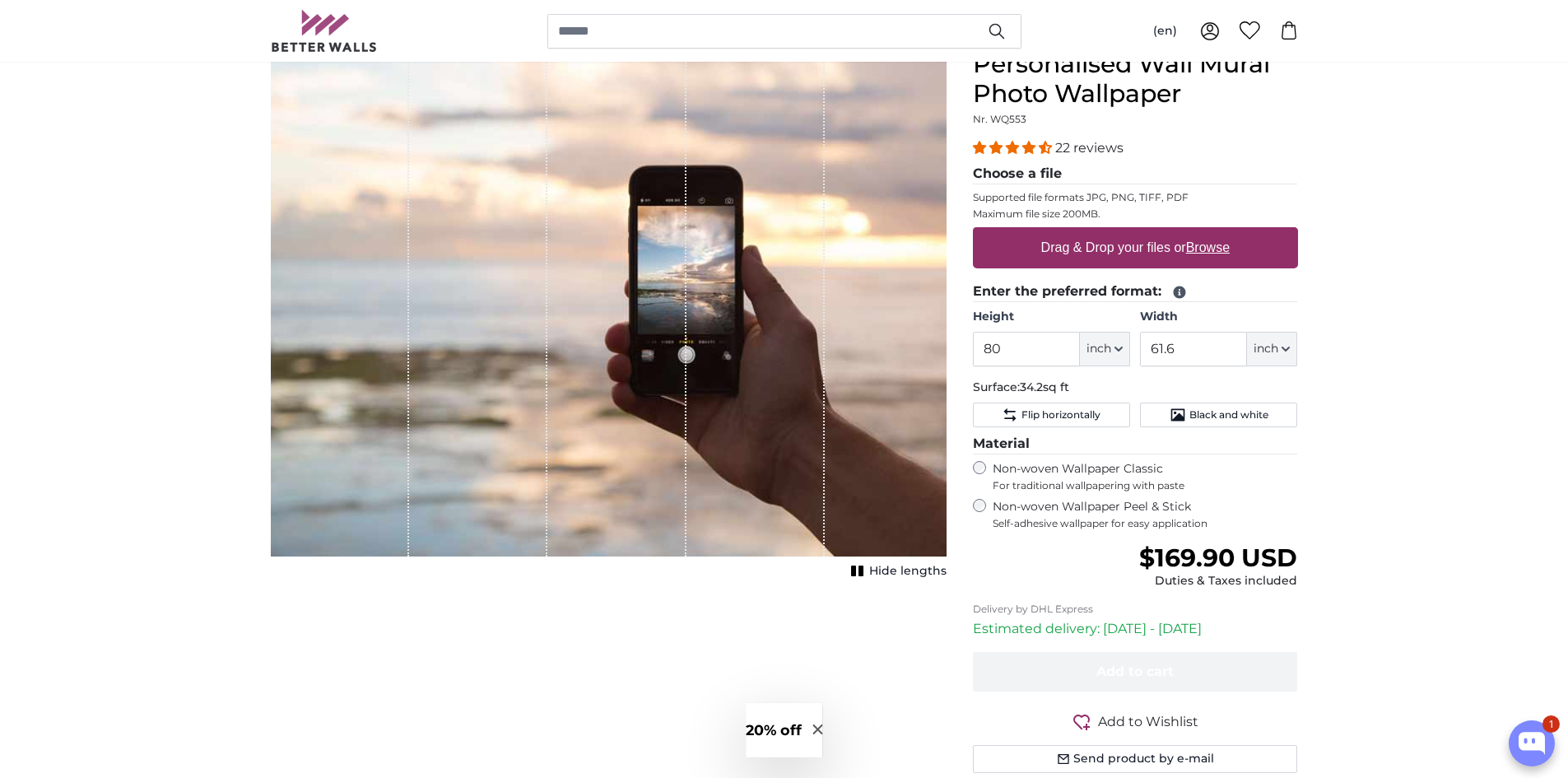 click on "Drag & Drop your files or  Browse" at bounding box center [1134, 248] 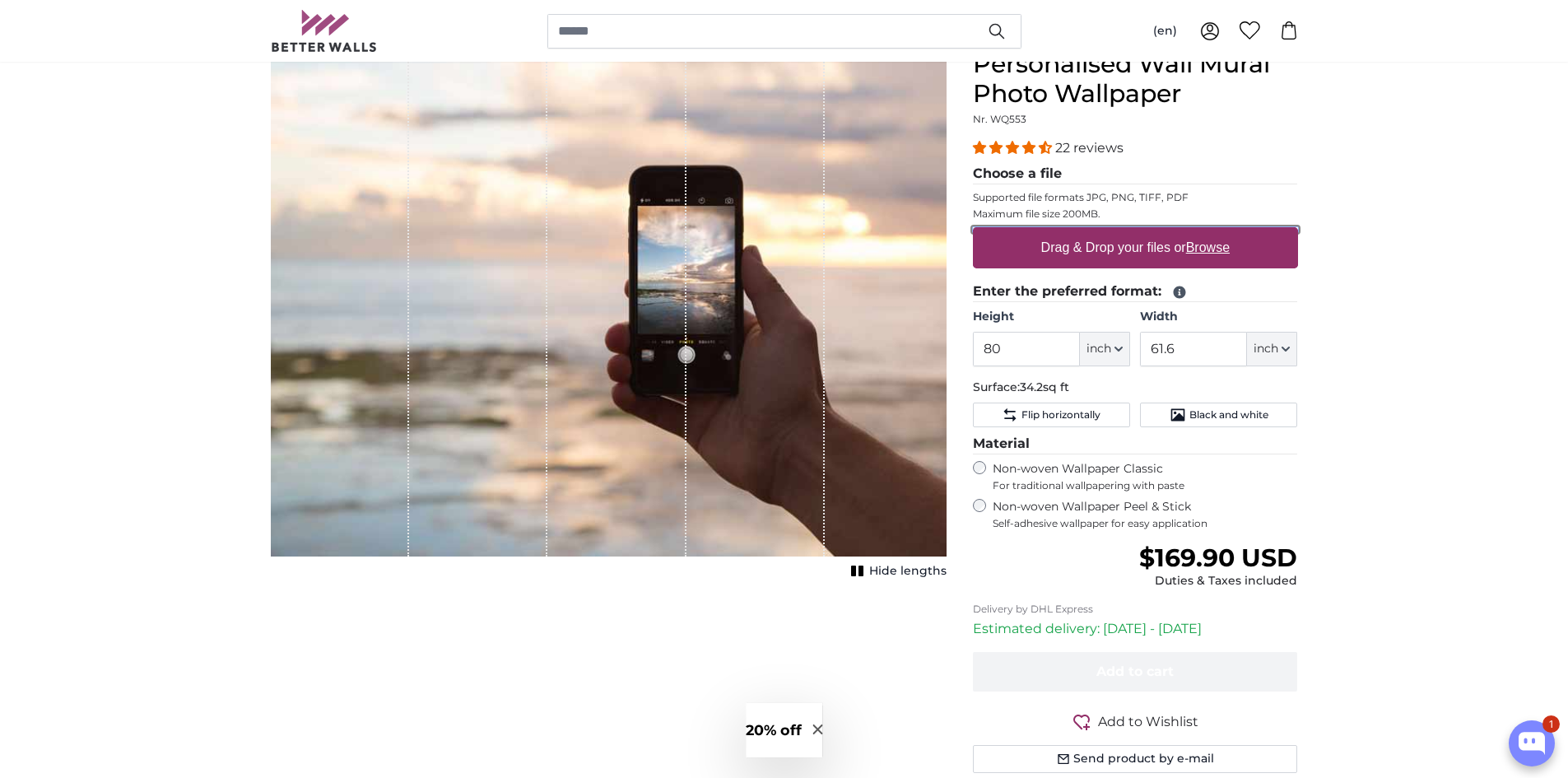 type on "**********" 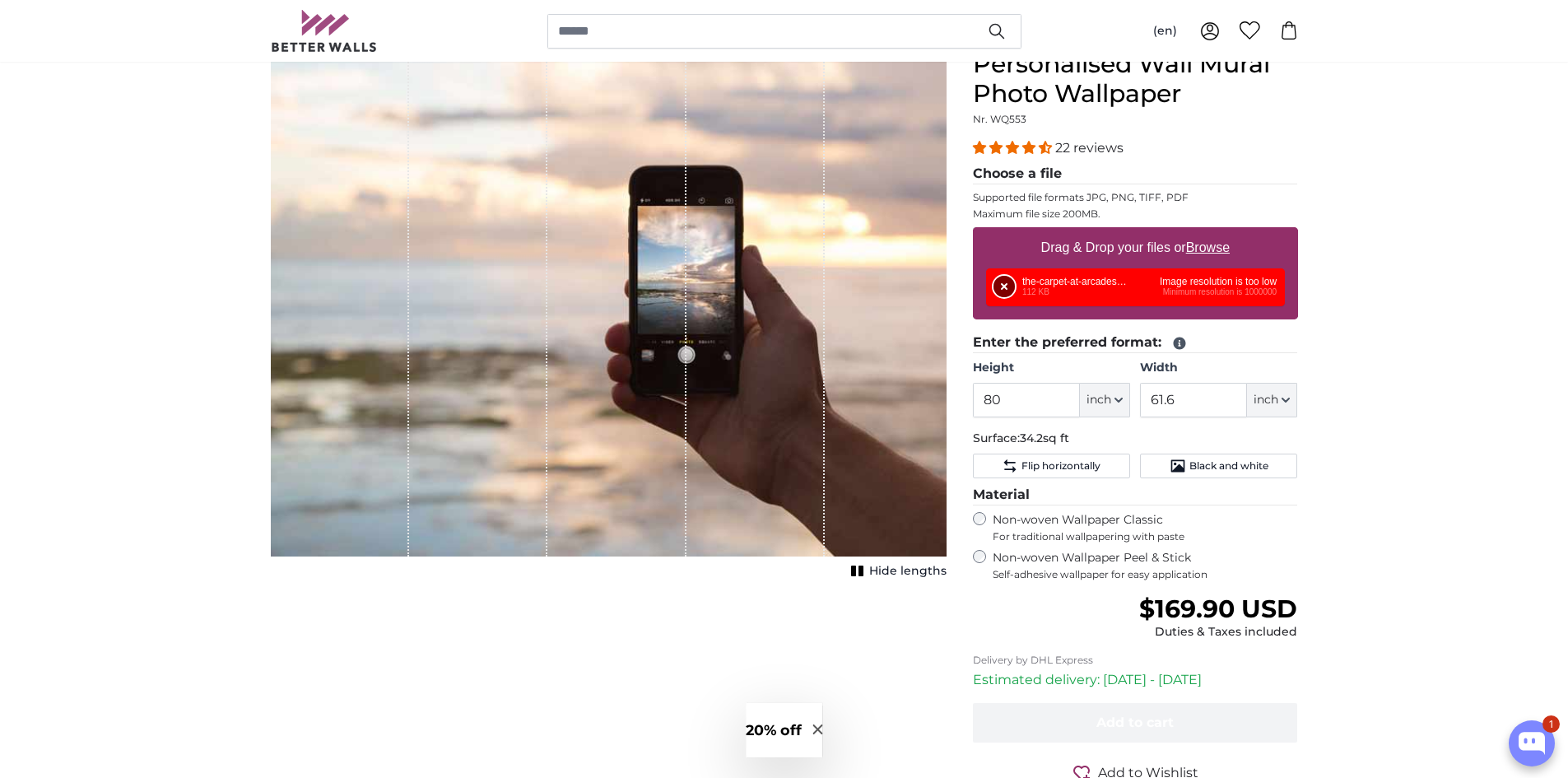 click on "Remove" at bounding box center (1004, 287) 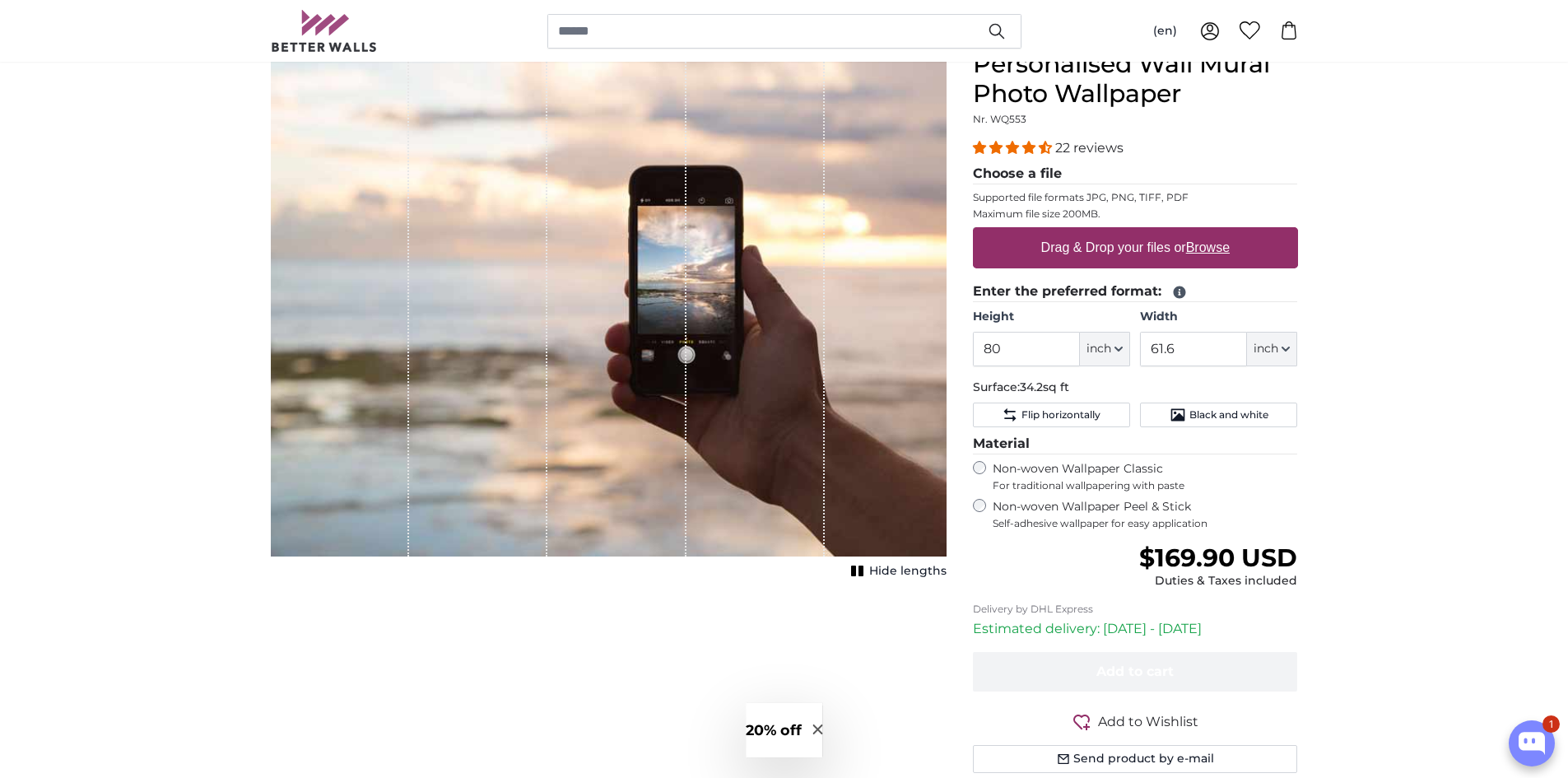 click on "Drag & Drop your files or  Browse" at bounding box center [1134, 248] 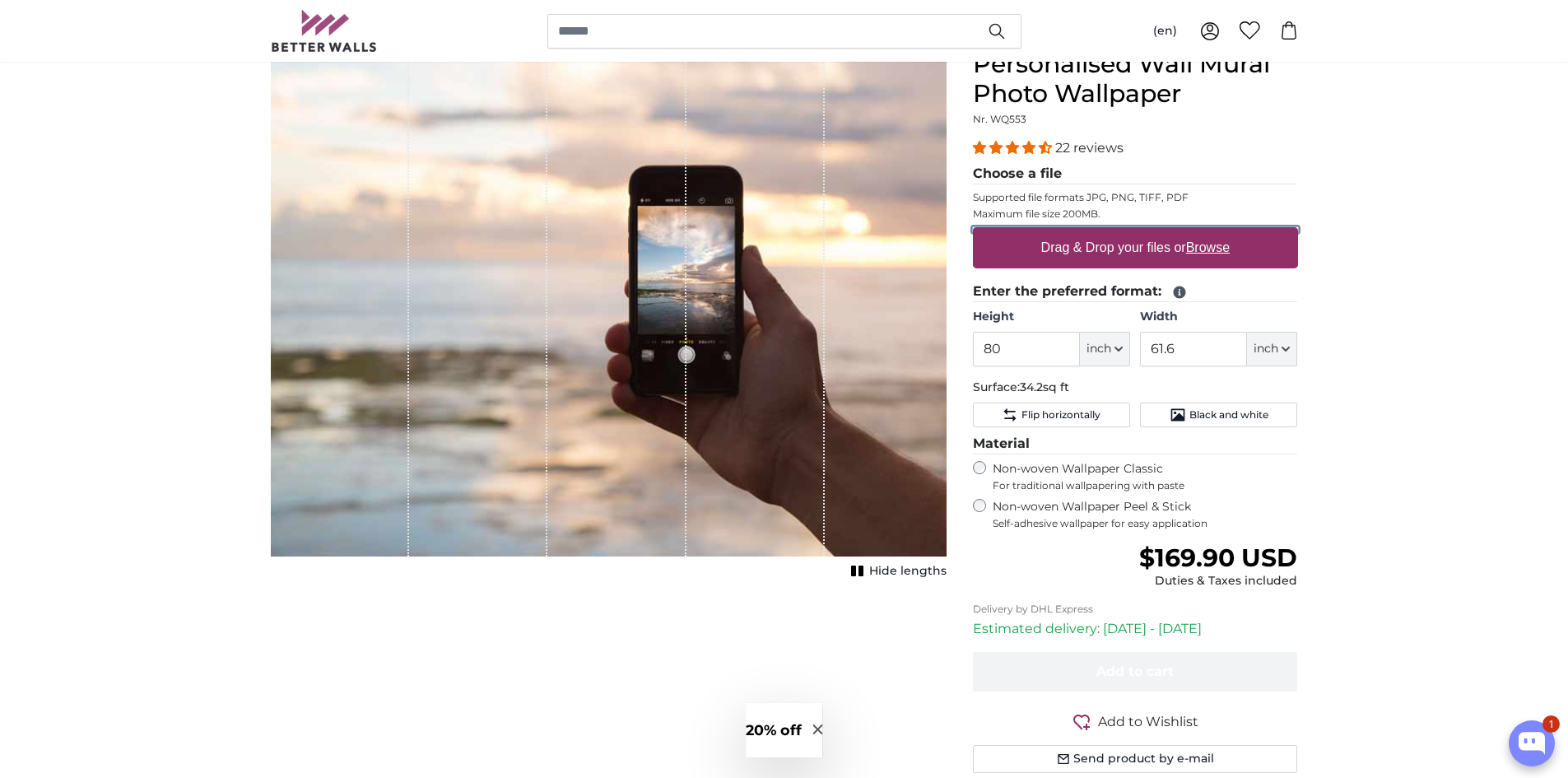 type on "**********" 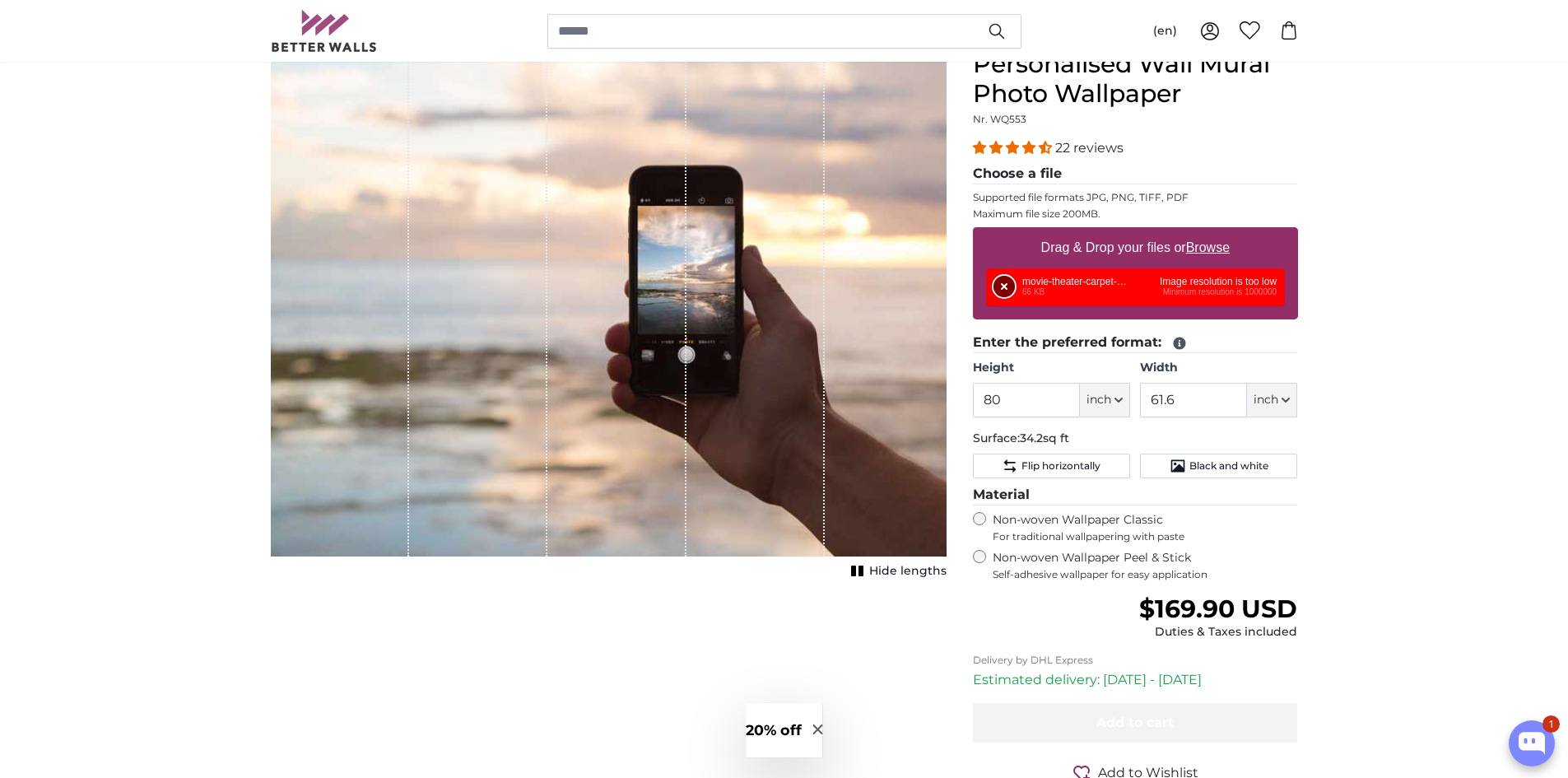 click on "Remove" at bounding box center (1004, 287) 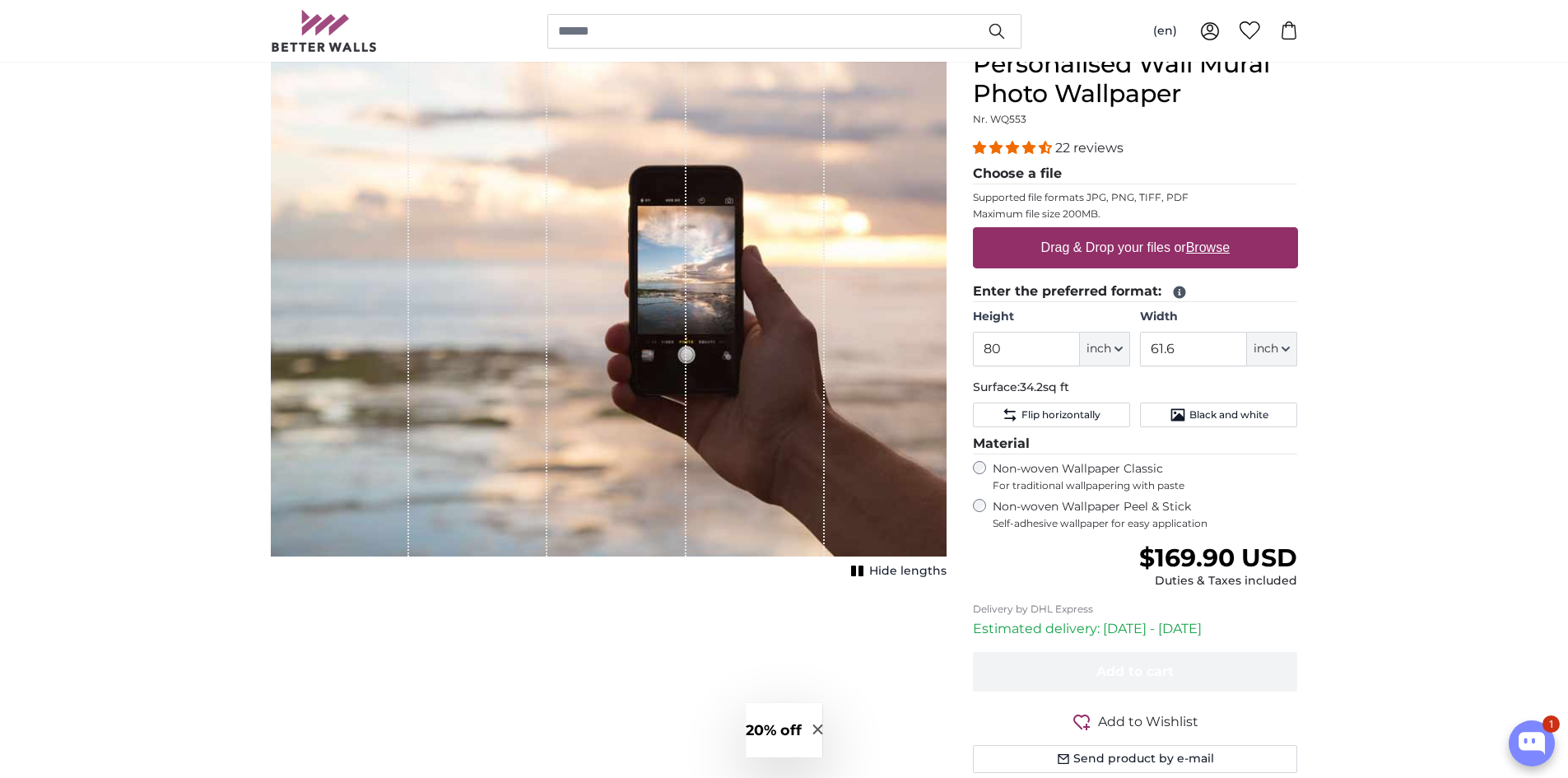 click on "Drag & Drop your files or  Browse" at bounding box center [1135, 248] 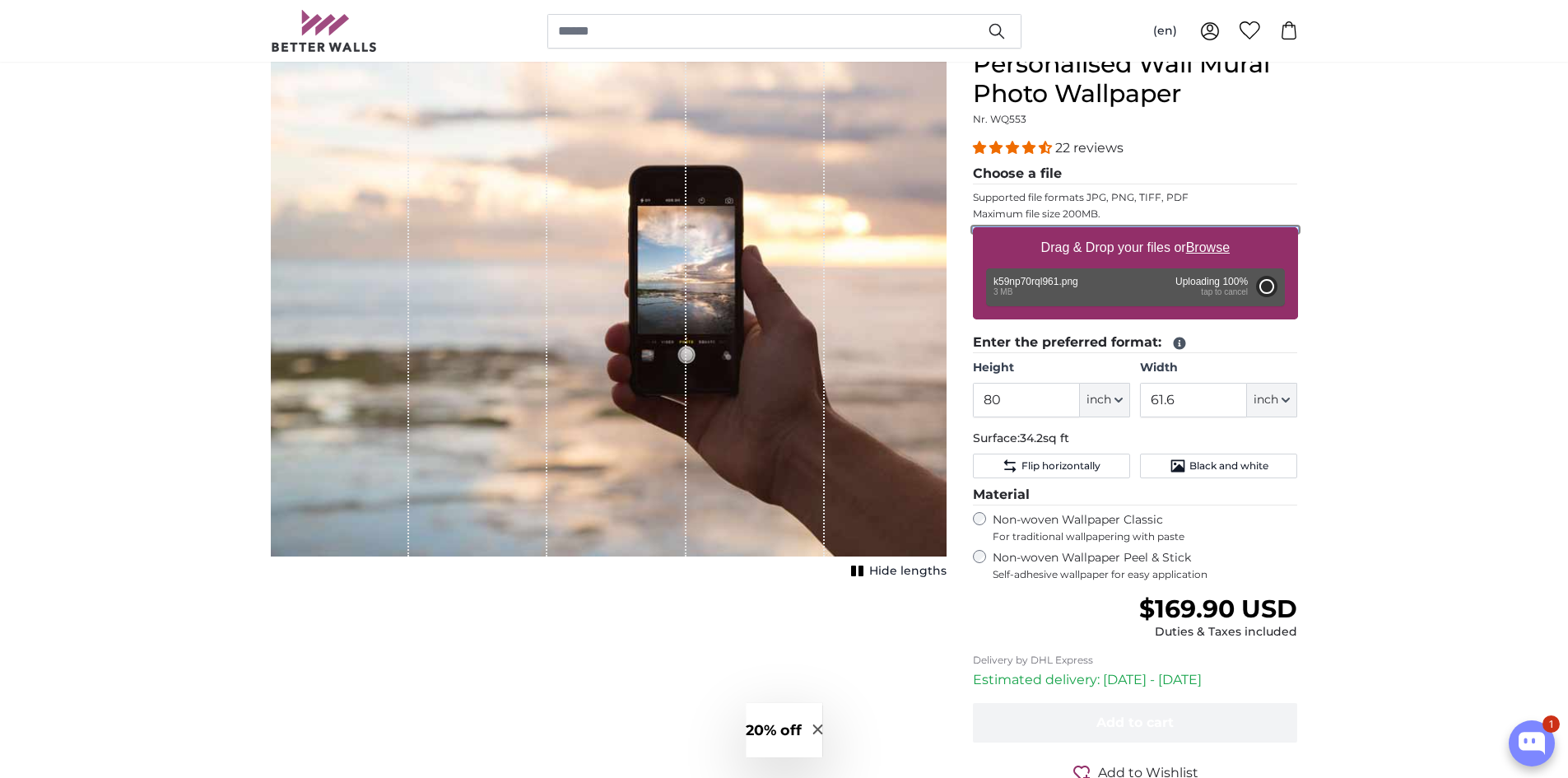type on "34.3" 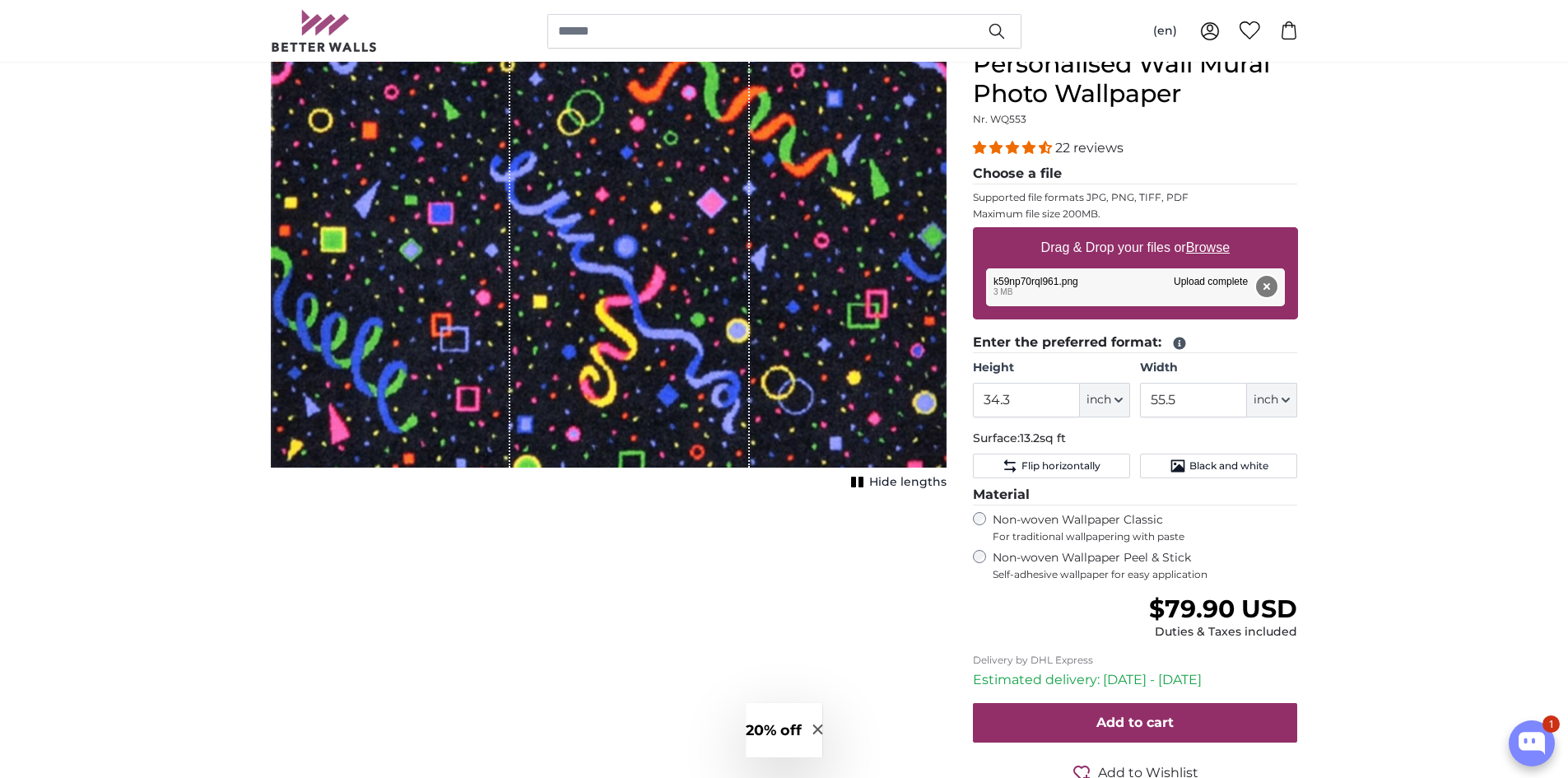 click on "Remove" at bounding box center (1266, 287) 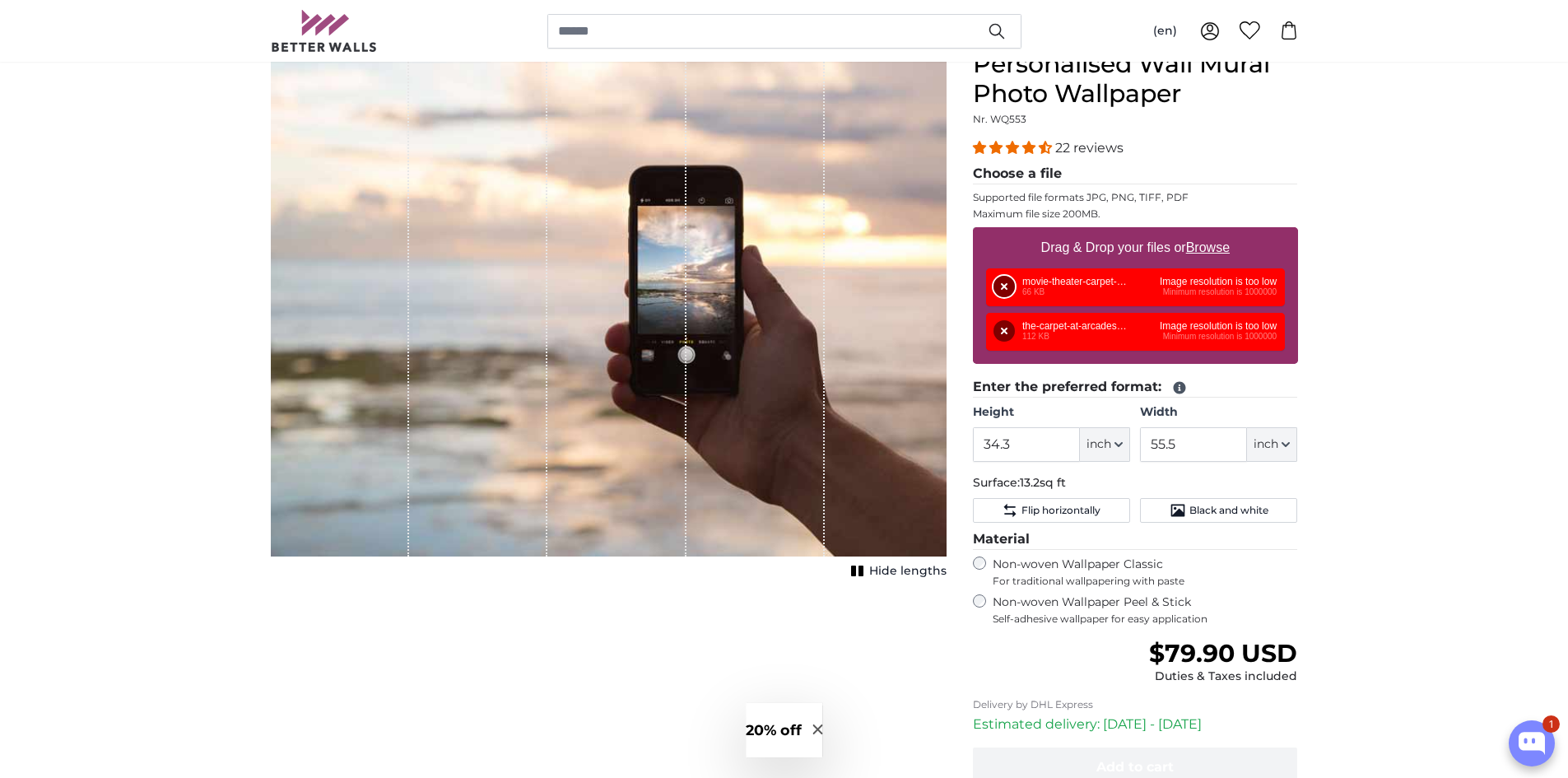 click on "Remove" at bounding box center [1004, 287] 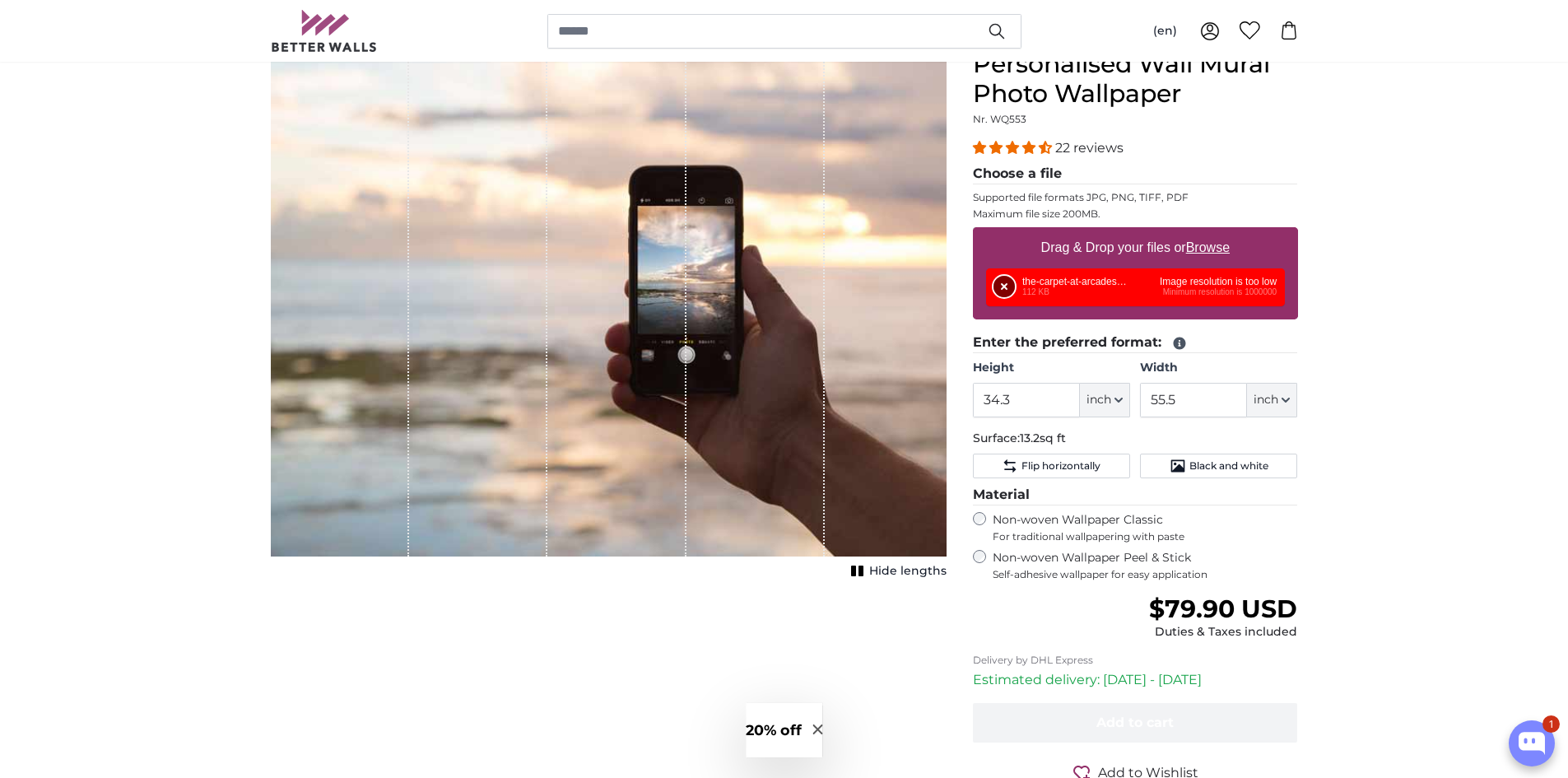 click on "Remove" at bounding box center (1004, 287) 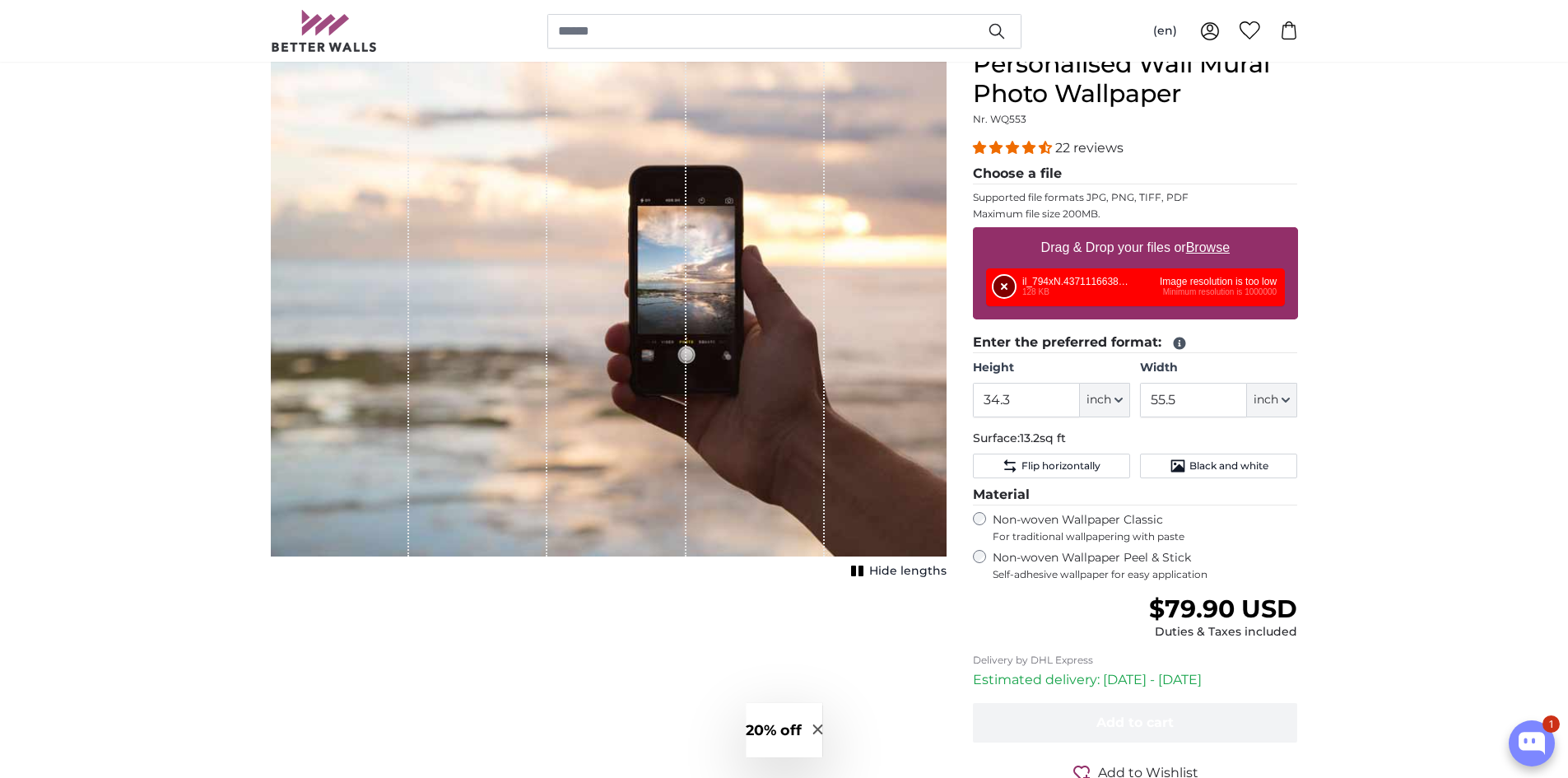click on "Remove" at bounding box center [1004, 287] 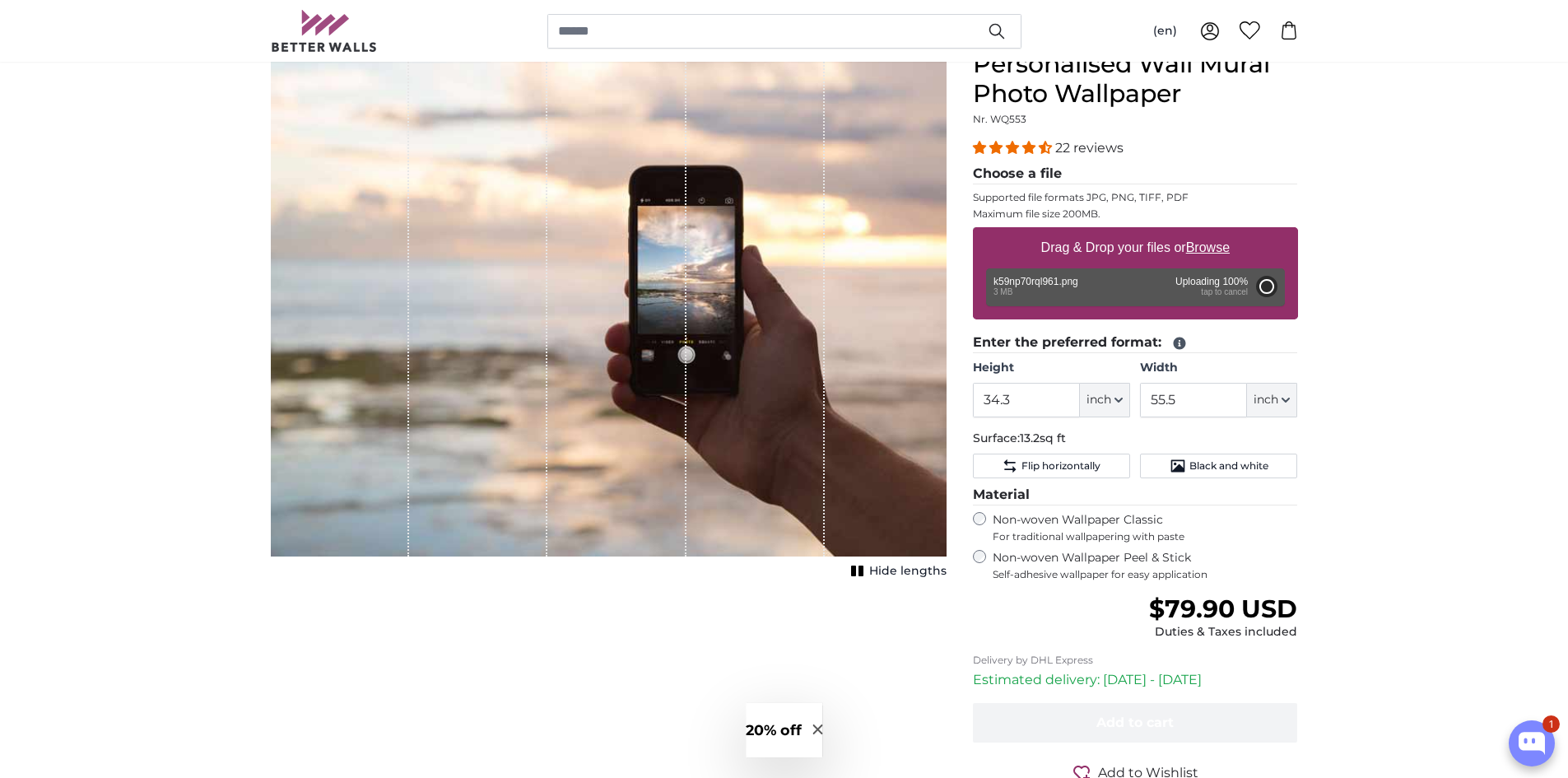 type on "34.3" 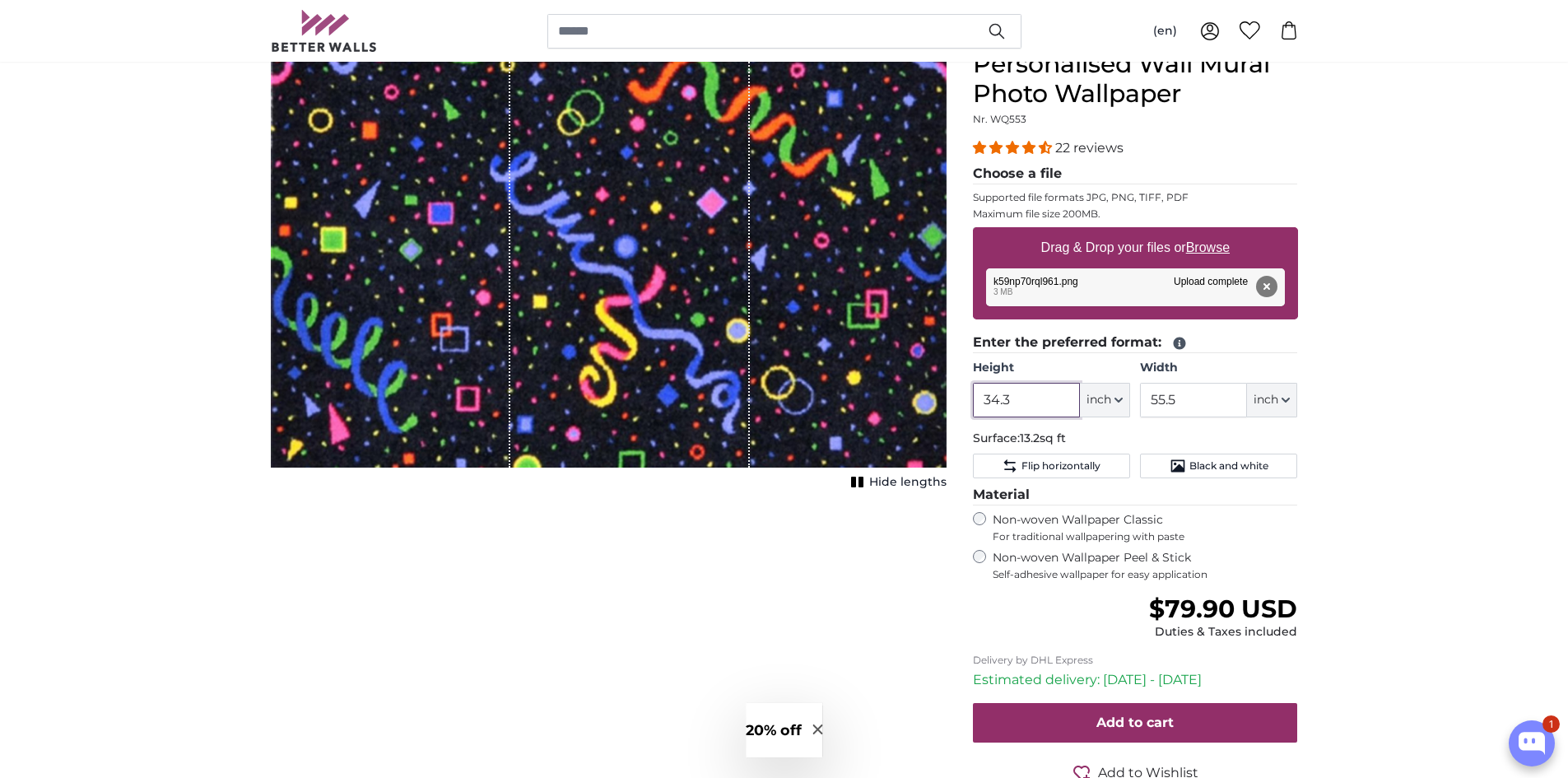 click on "34.3" at bounding box center [1026, 400] 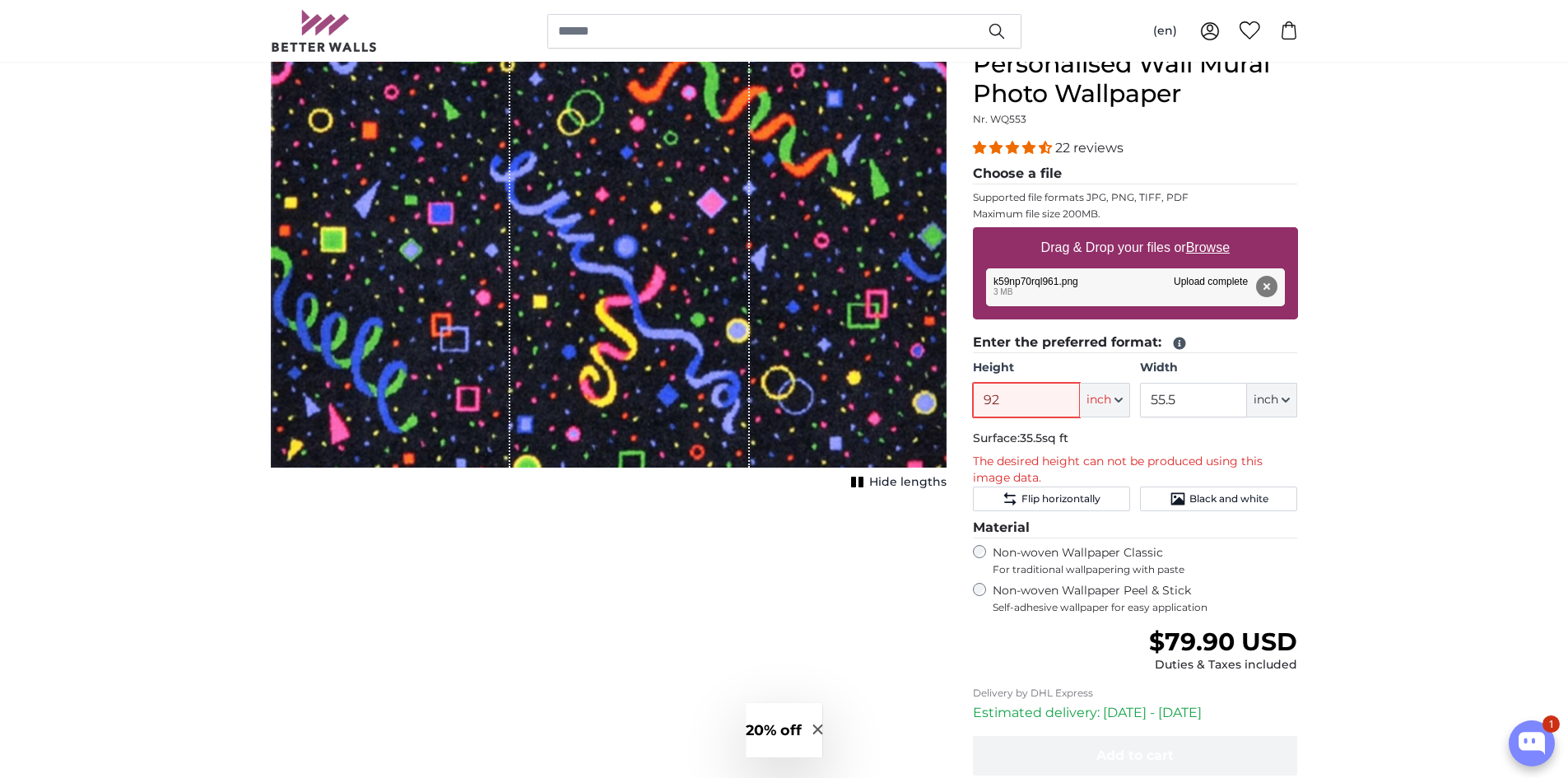 type on "92" 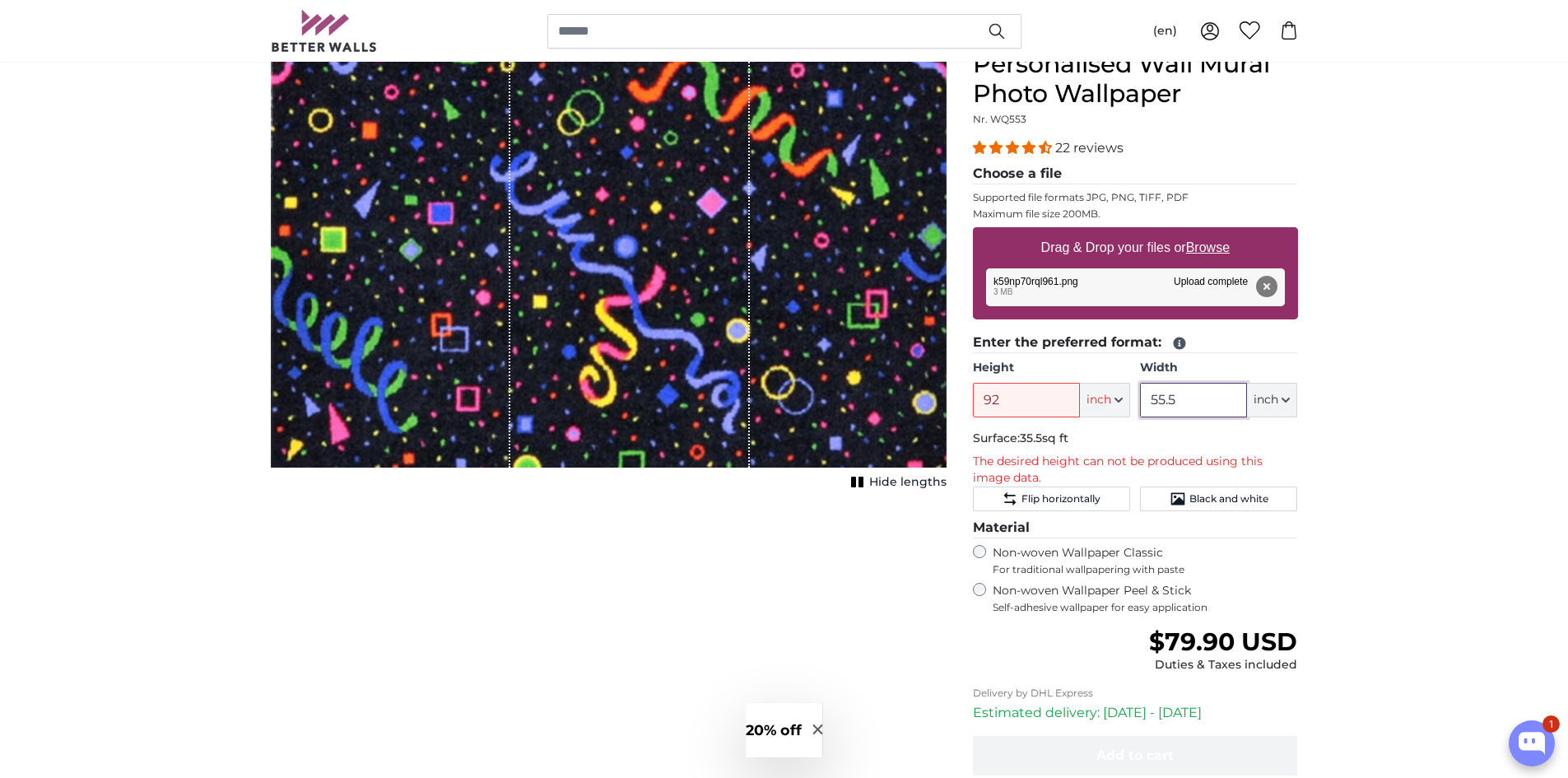 click on "55.5" at bounding box center [1193, 400] 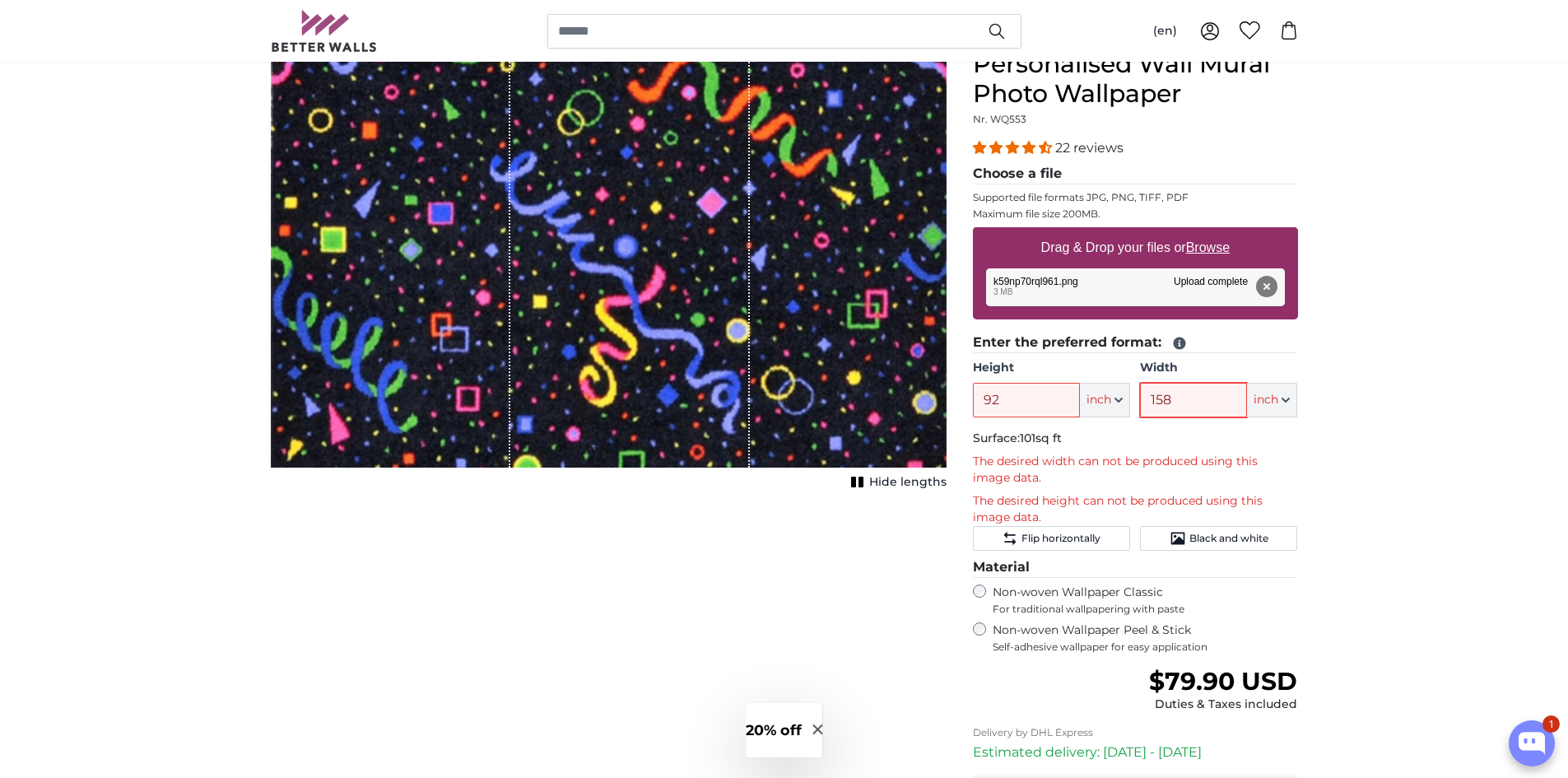 type on "158" 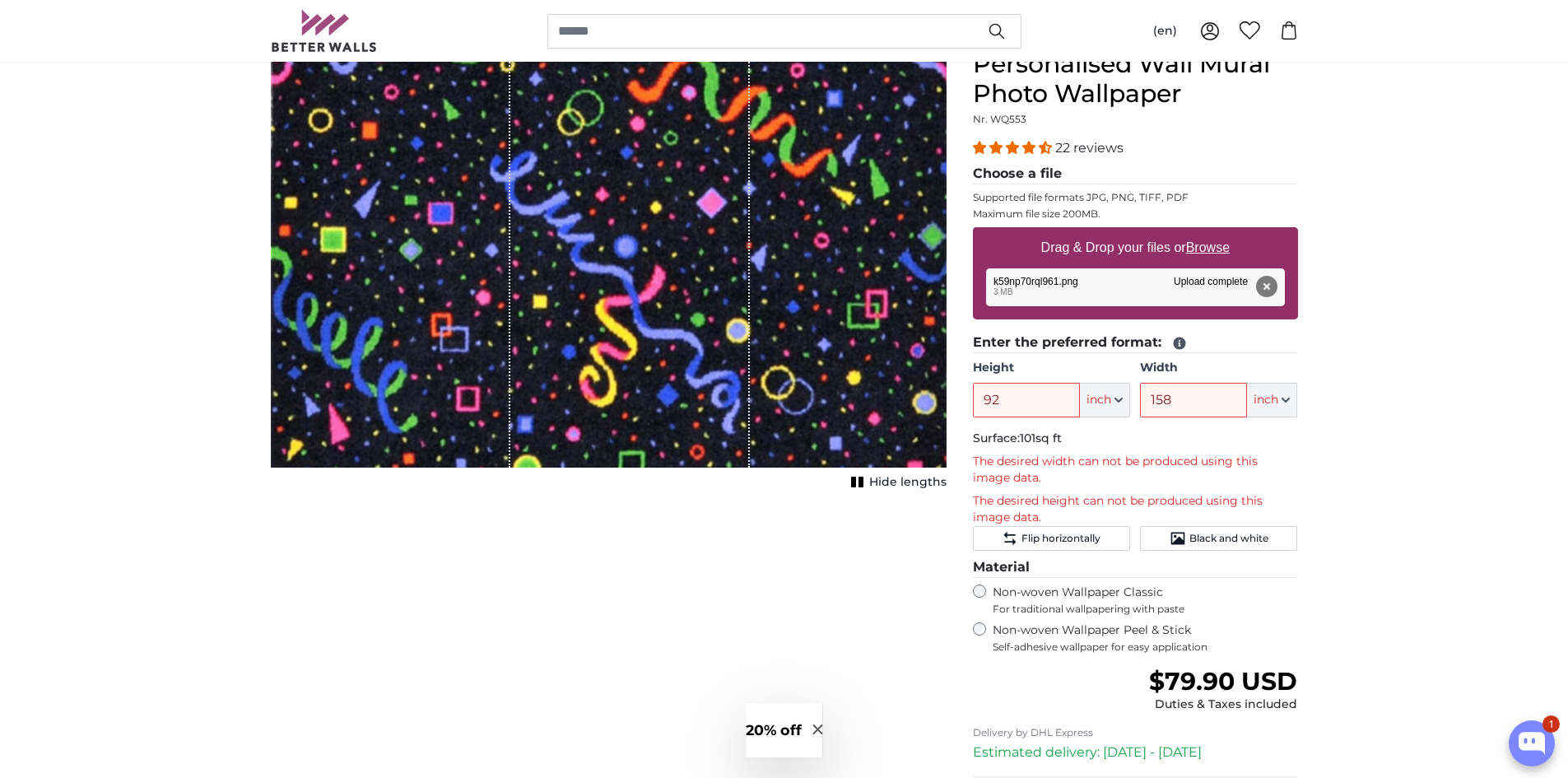 click on "Personalised Photo Wallpaper
Personalised Wall Mural Photo Wallpaper
Personalised Wall Mural Photo Wallpaper
Cancel
Crop image" at bounding box center [784, 2012] 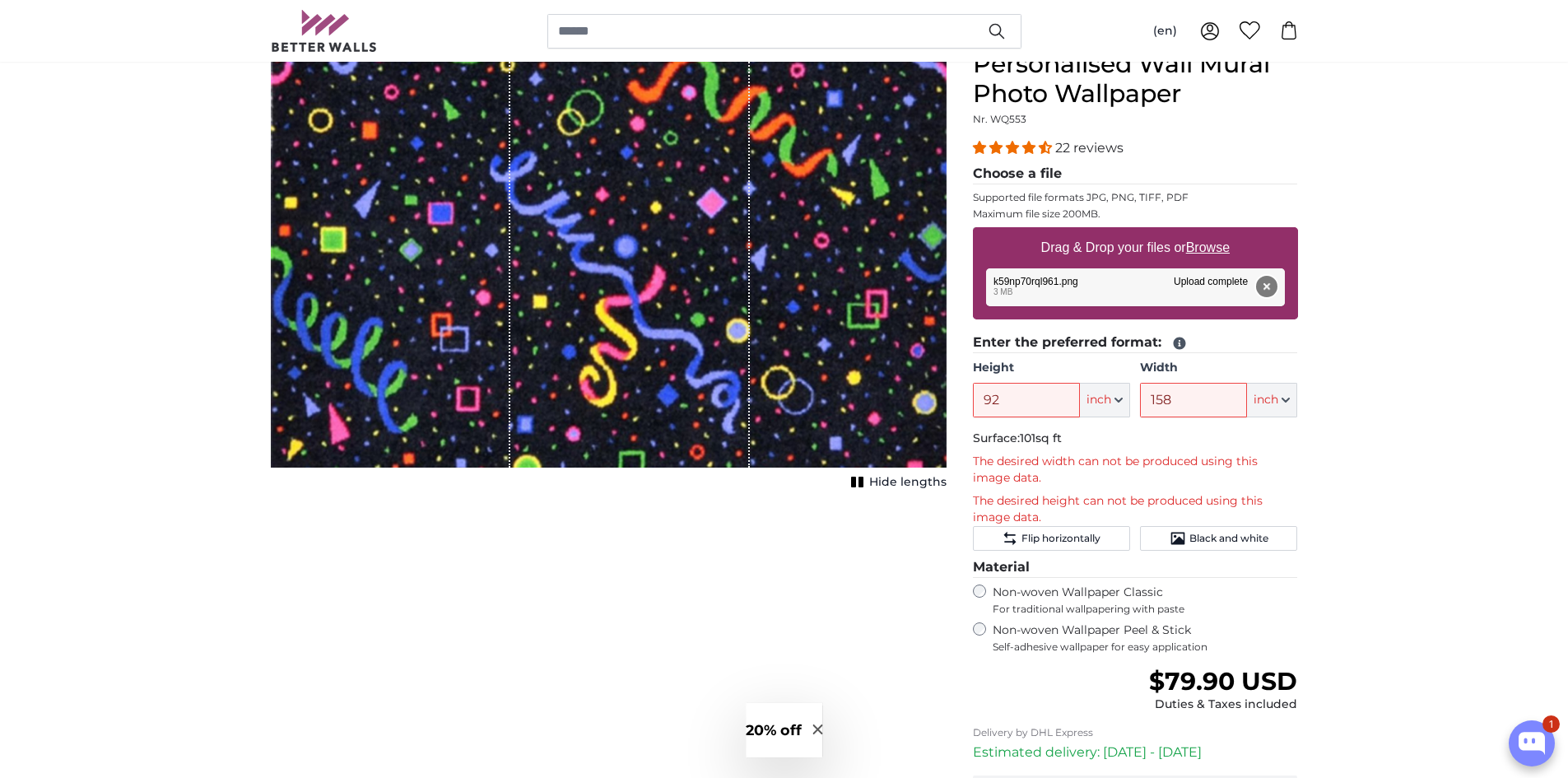 click on "Remove" at bounding box center (1266, 287) 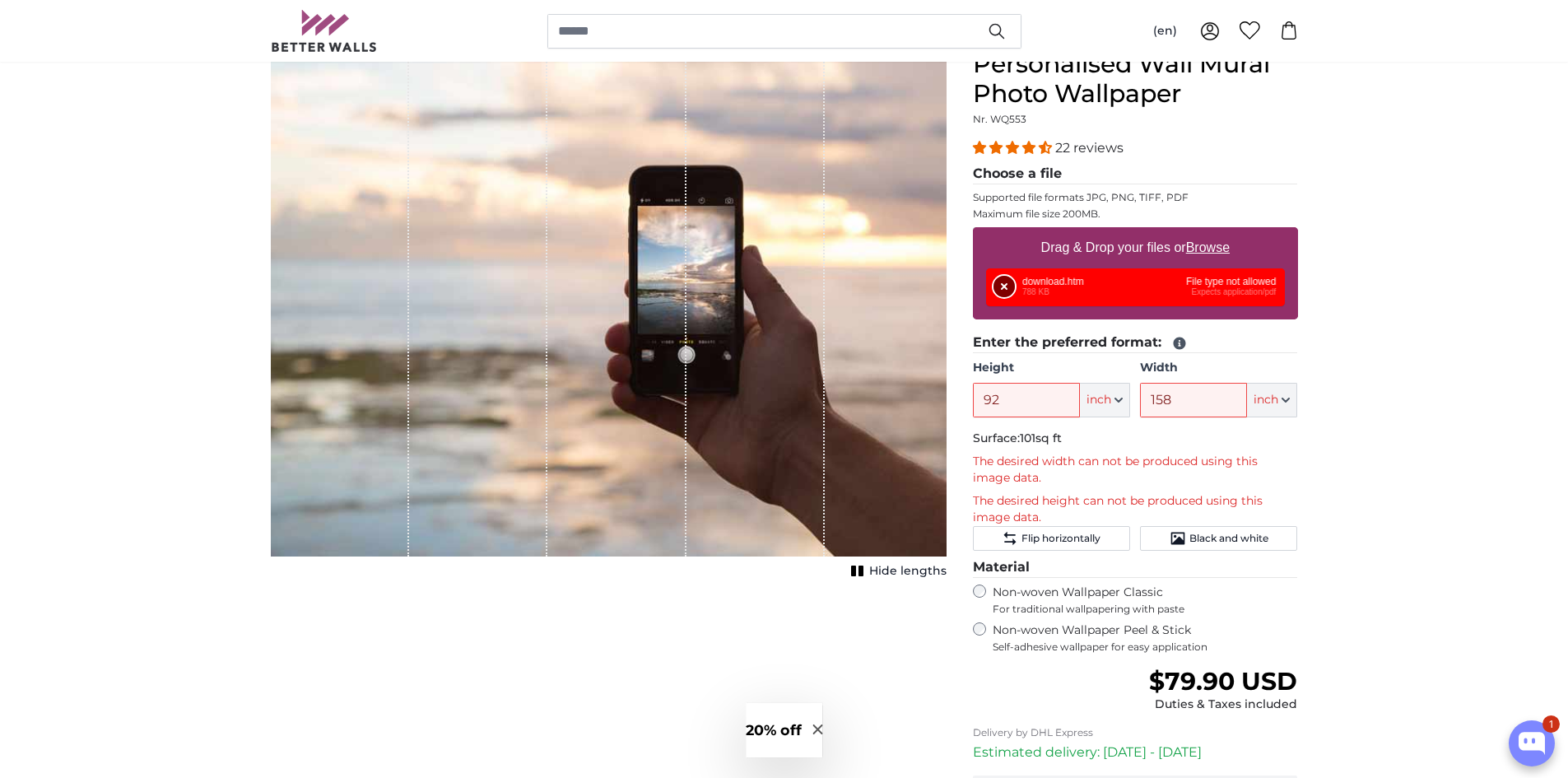 click on "Remove" at bounding box center [1004, 287] 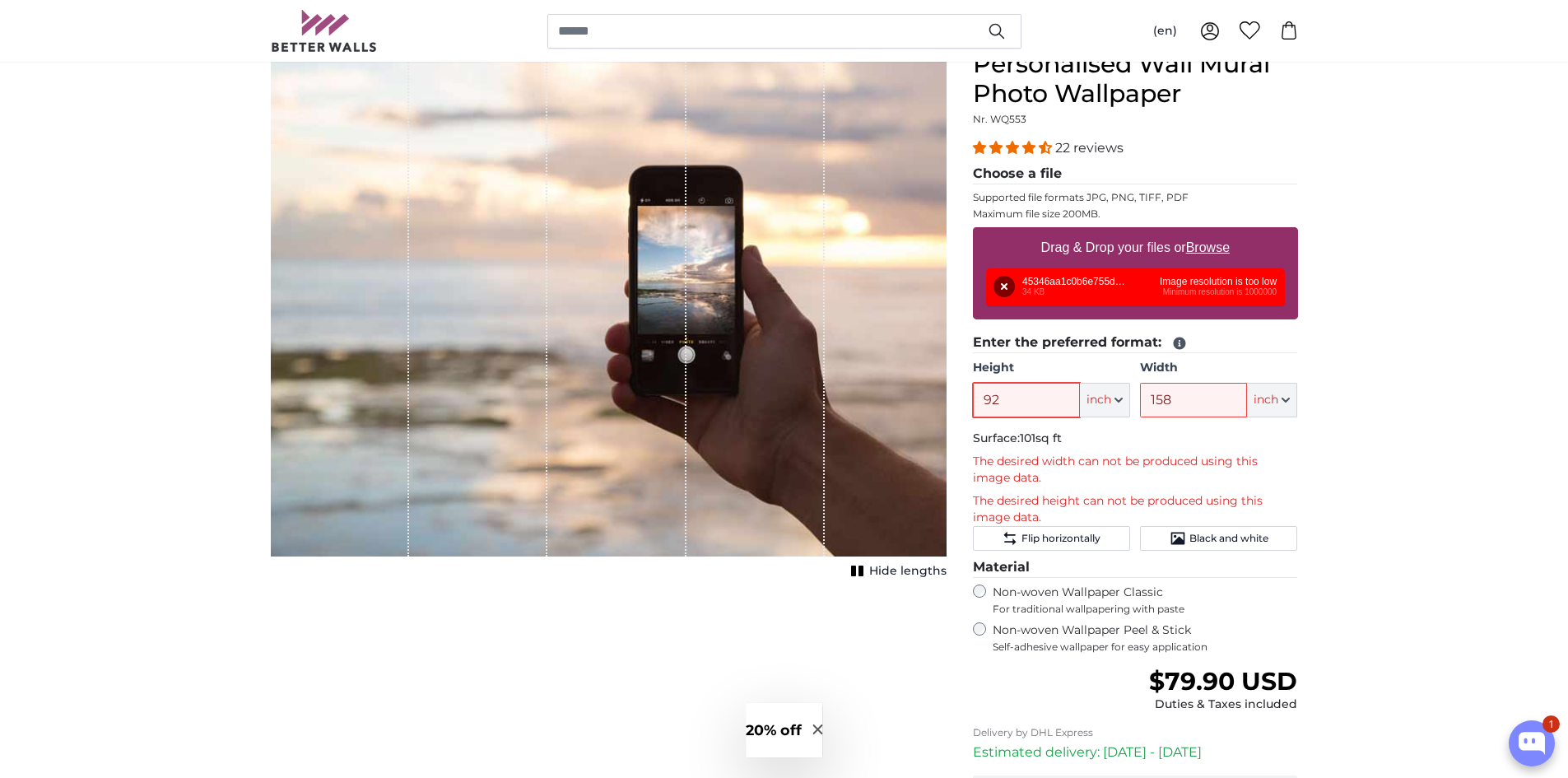 click on "92" at bounding box center [1026, 400] 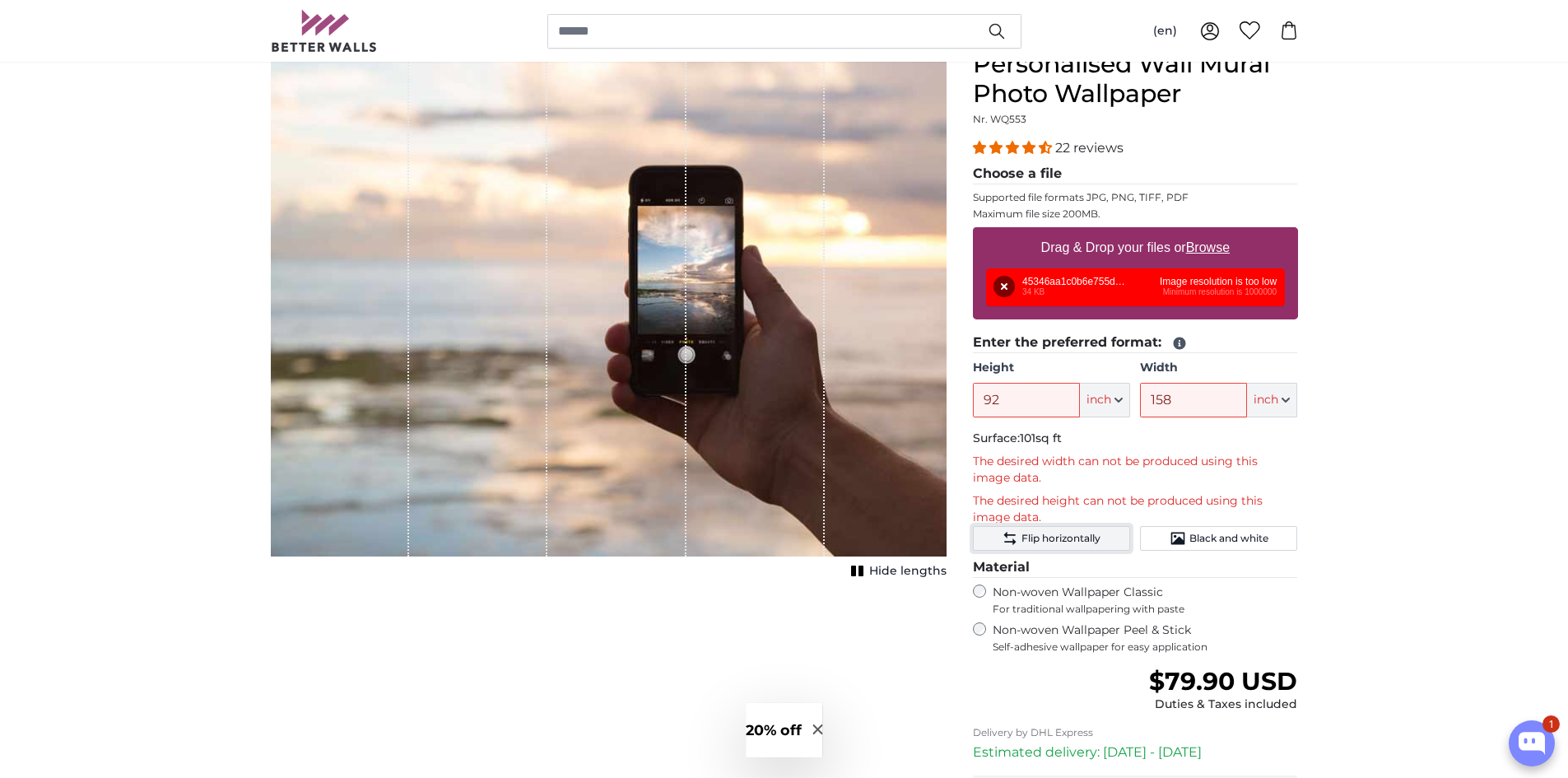 click 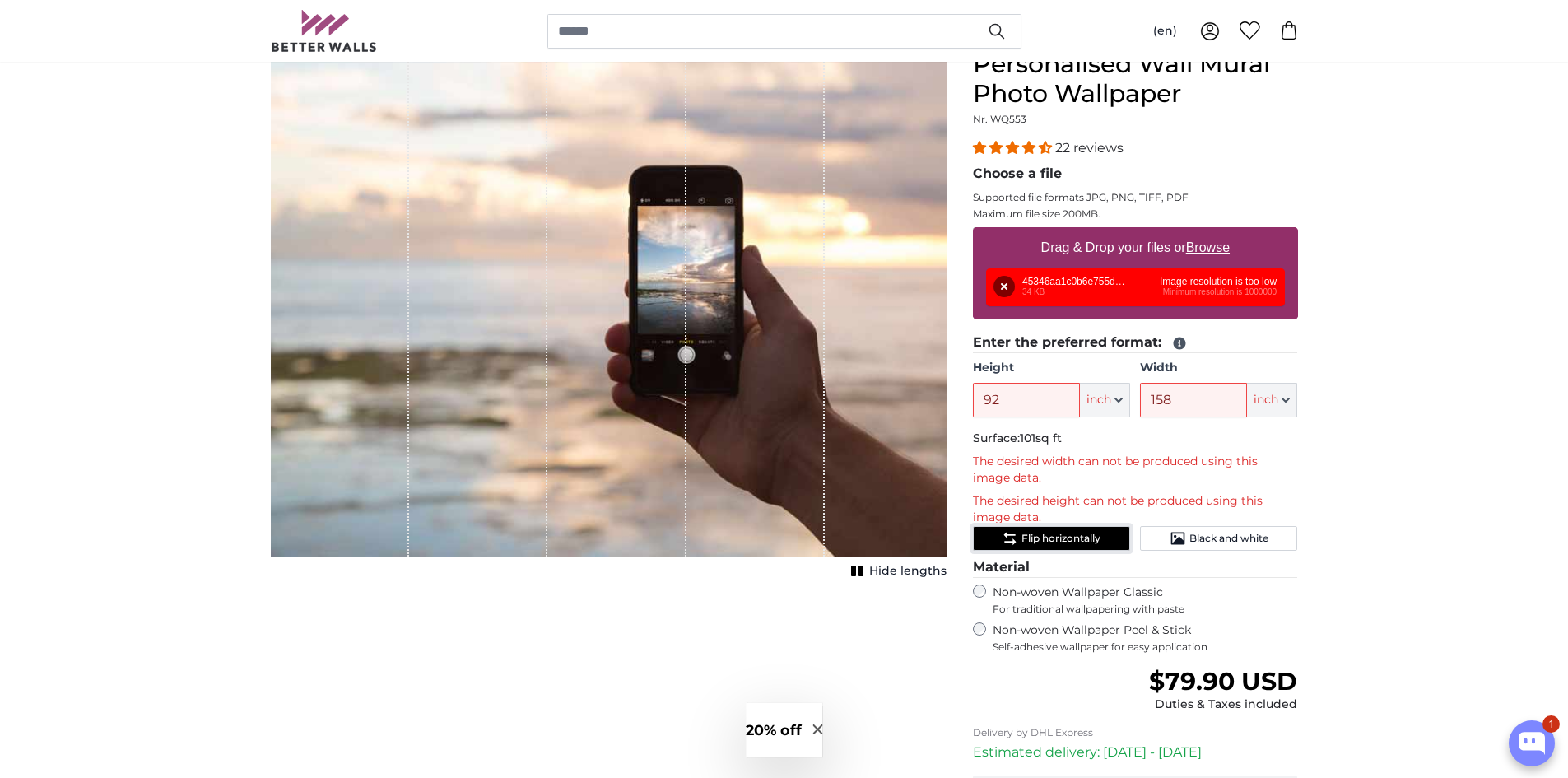 click on "Flip horizontally" 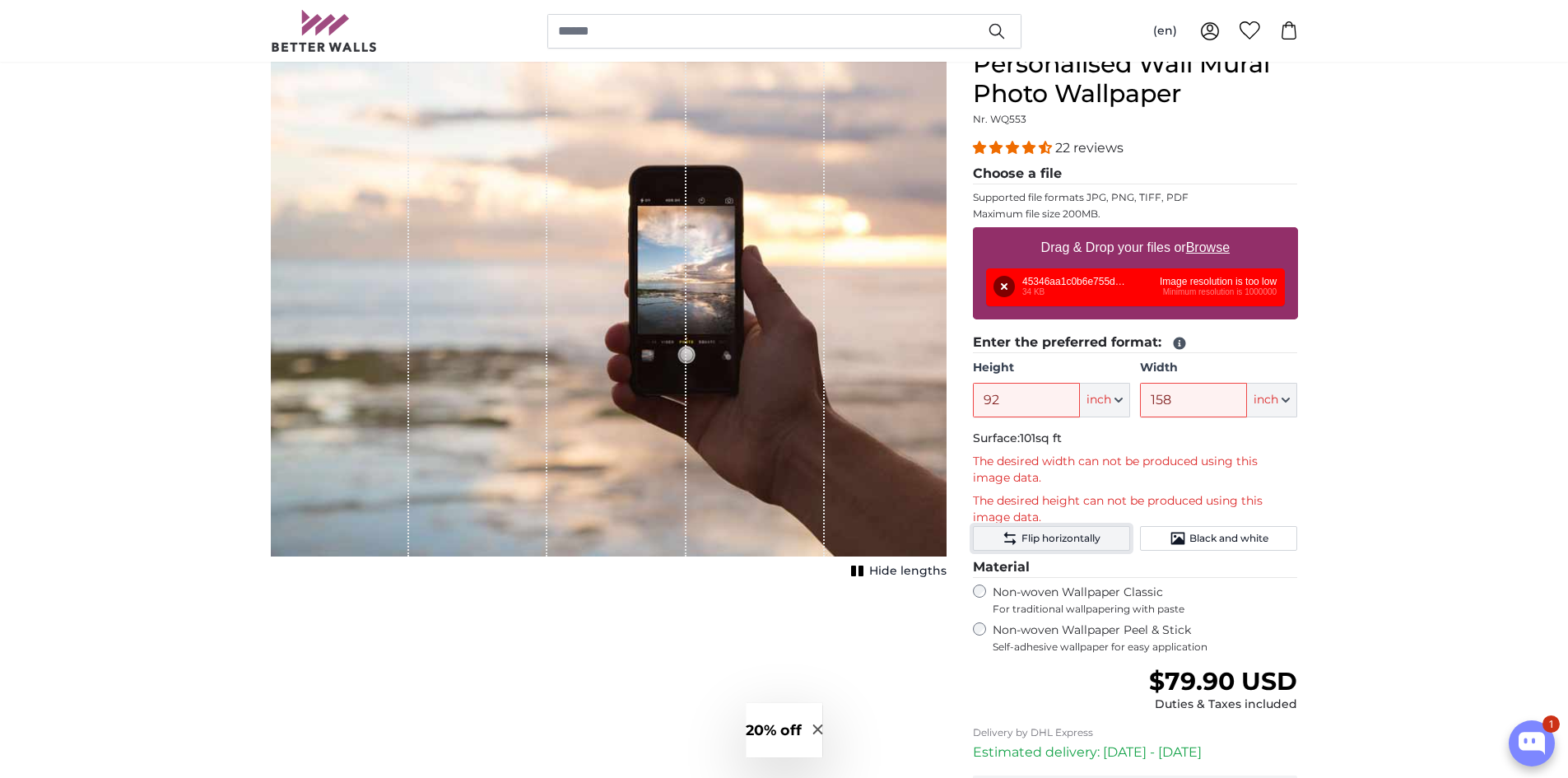 click on "Flip horizontally" 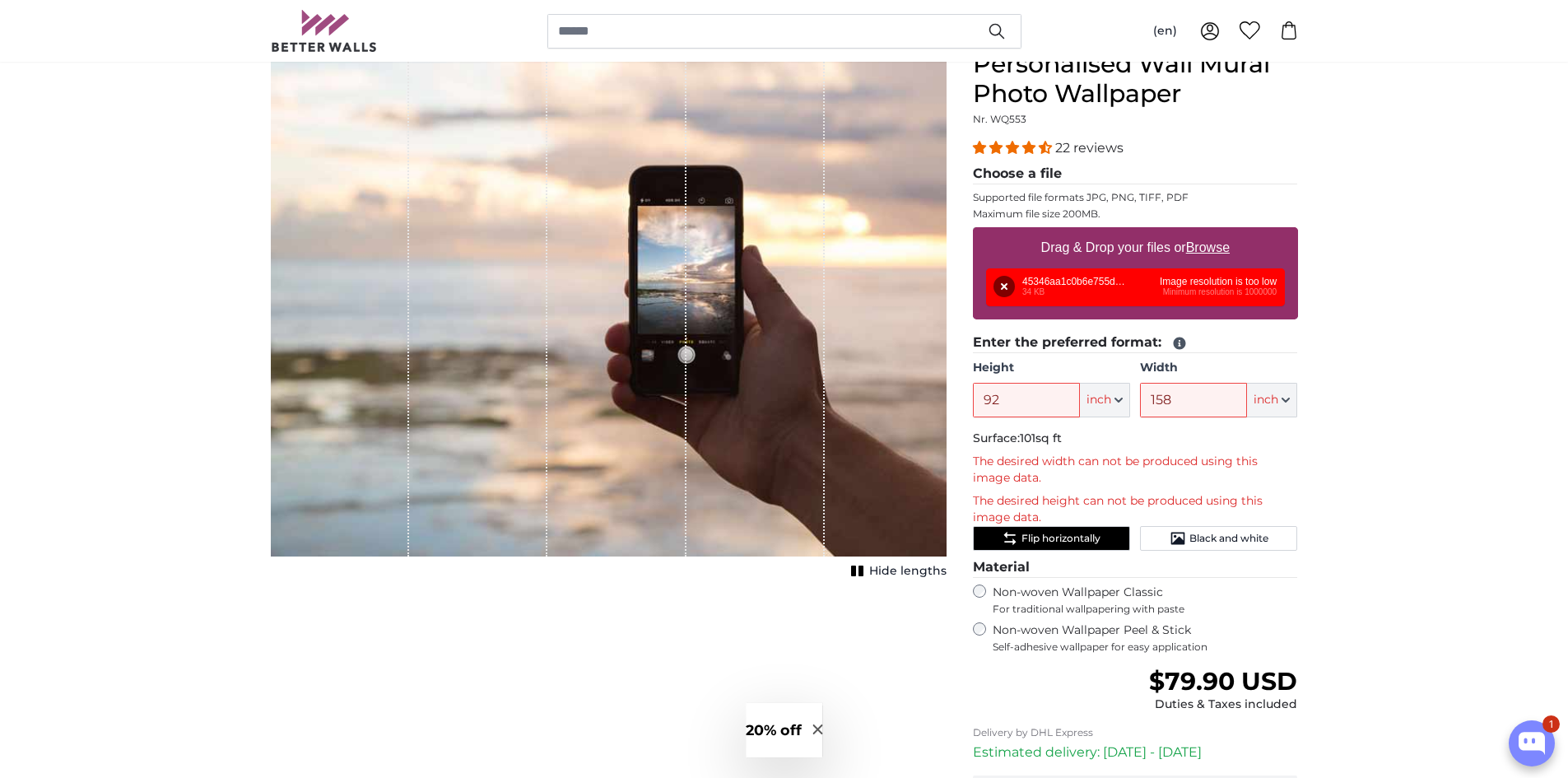click on "Remove Retry Remove Upload Cancel Retry Remove 45346aa1c0b6e755dc6cabd719449c68.jpg 34 KB Image resolution is too low Minimum resolution is 1000000" at bounding box center [1135, 287] 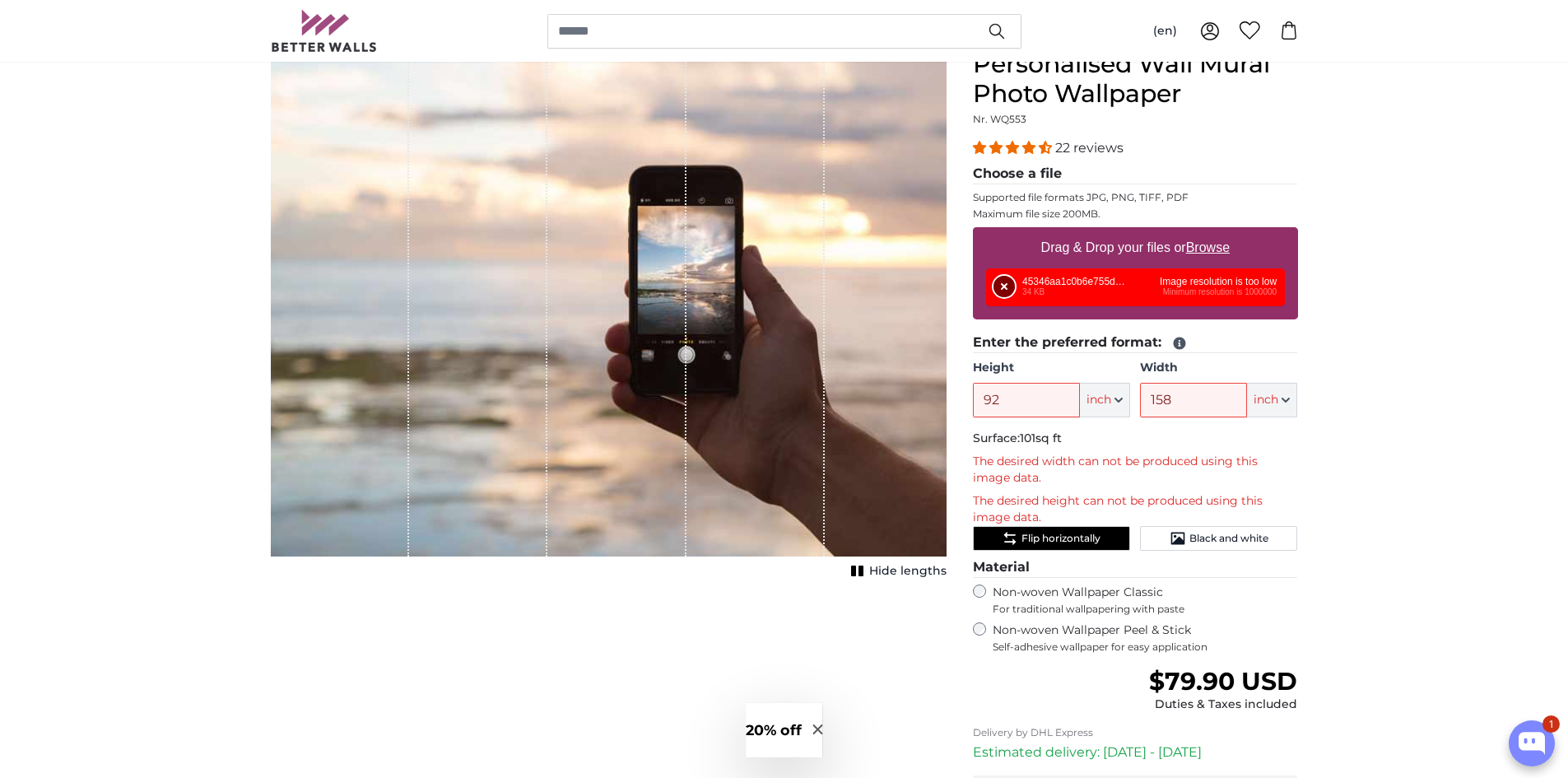 click on "Remove" at bounding box center [1004, 287] 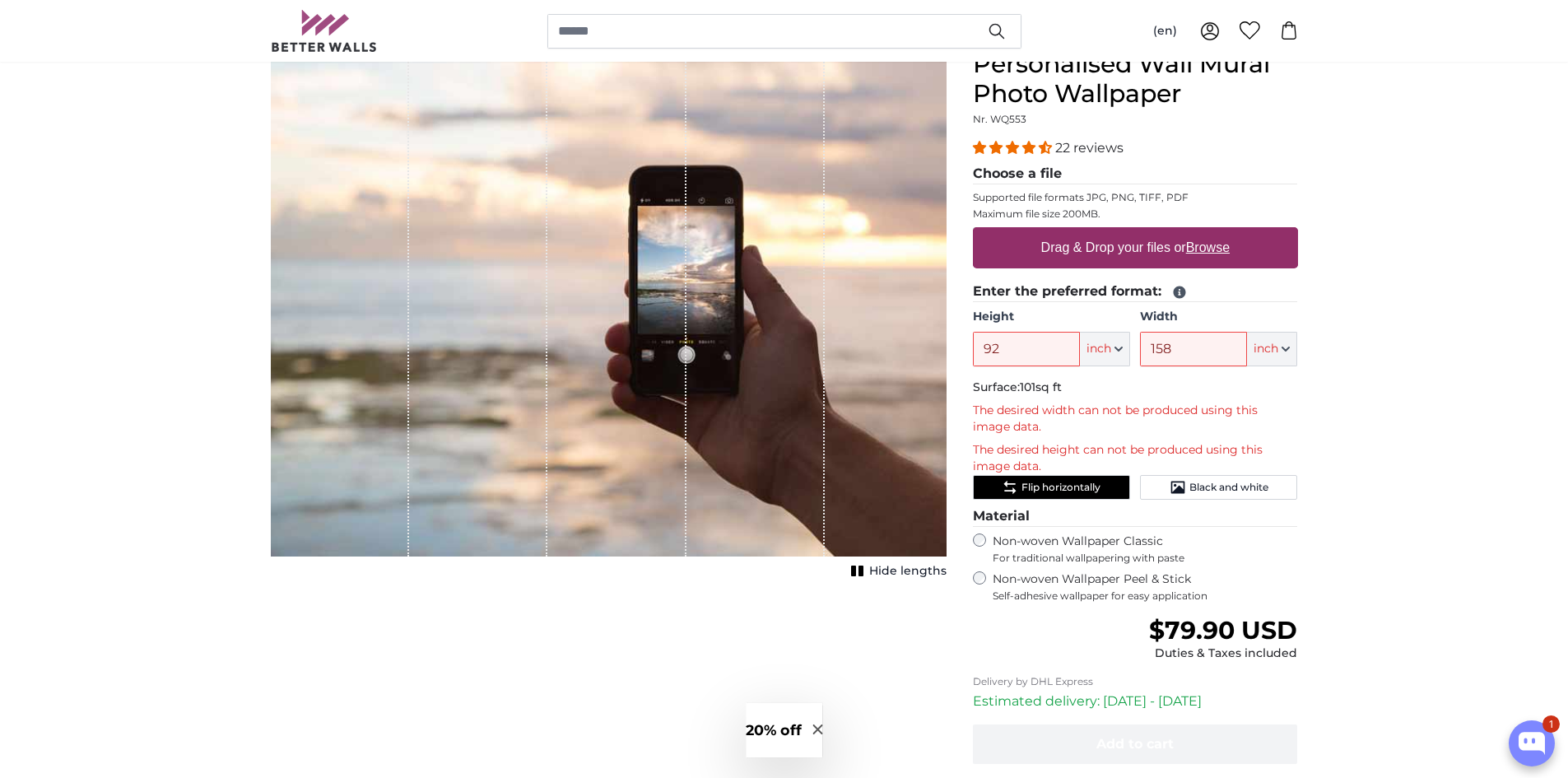 click on "Drag & Drop your files or  Browse" at bounding box center [1134, 248] 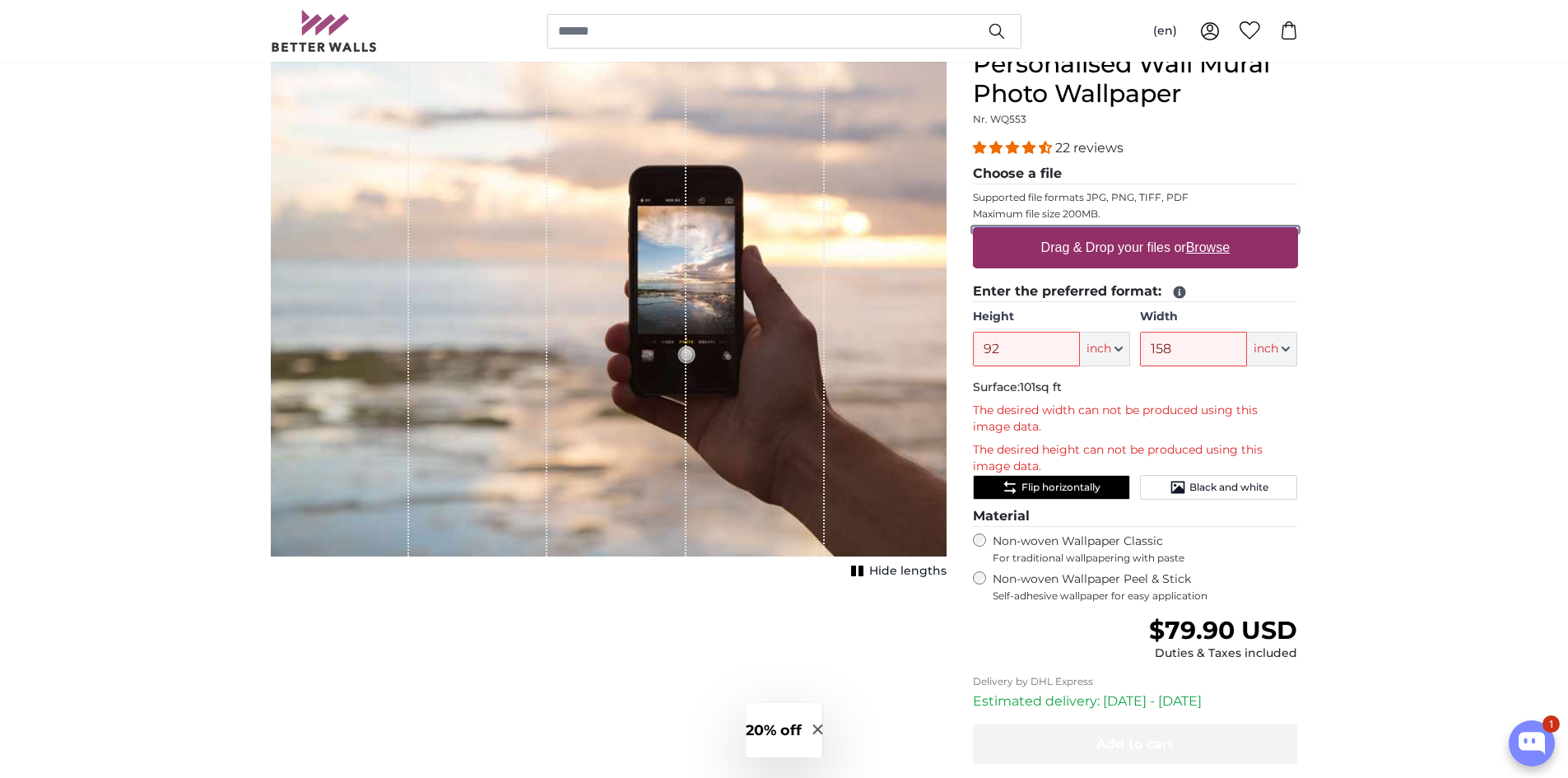 click on "Drag & Drop your files or  Browse" at bounding box center (1135, 230) 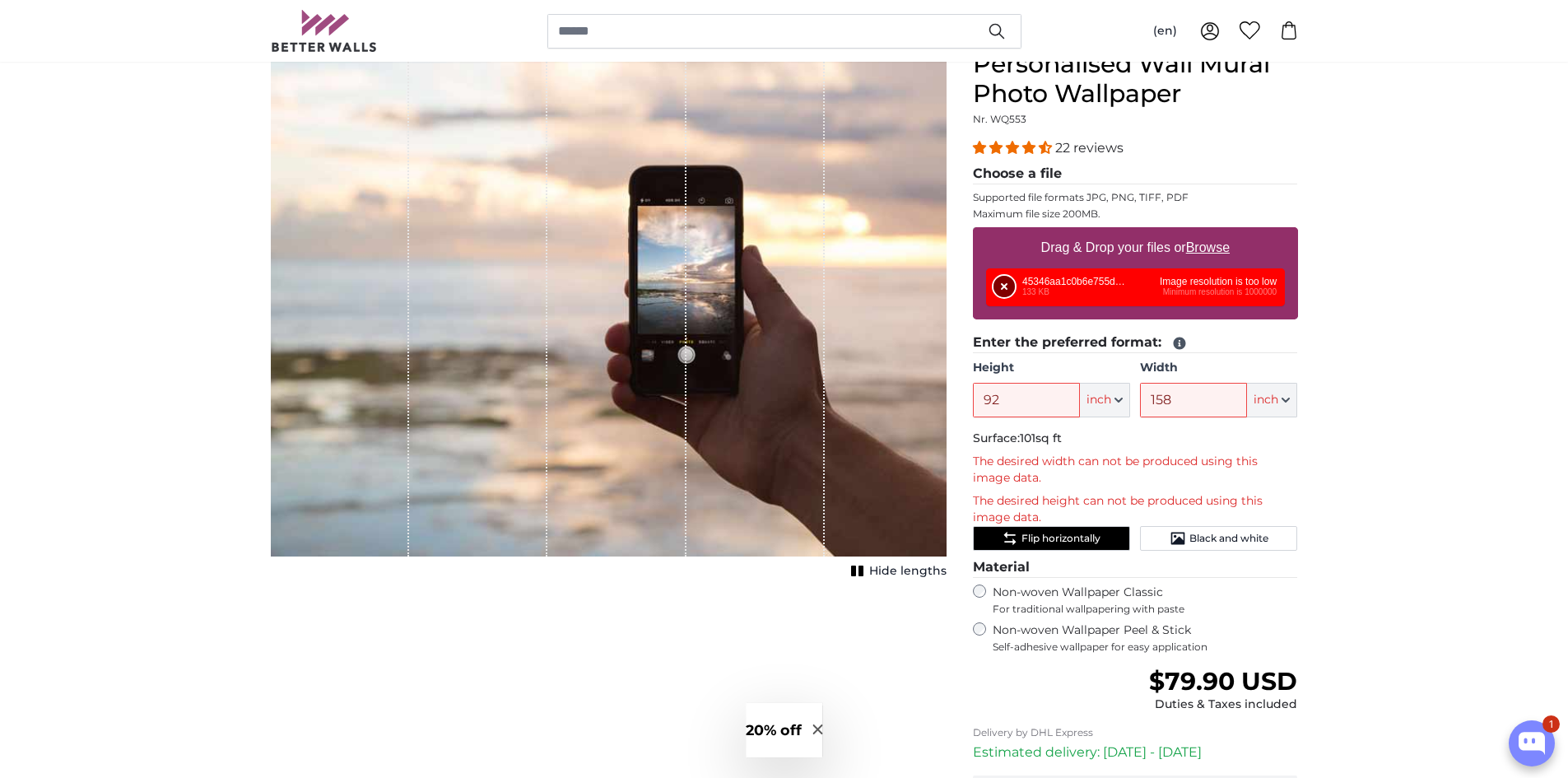 click on "Remove" at bounding box center [1004, 287] 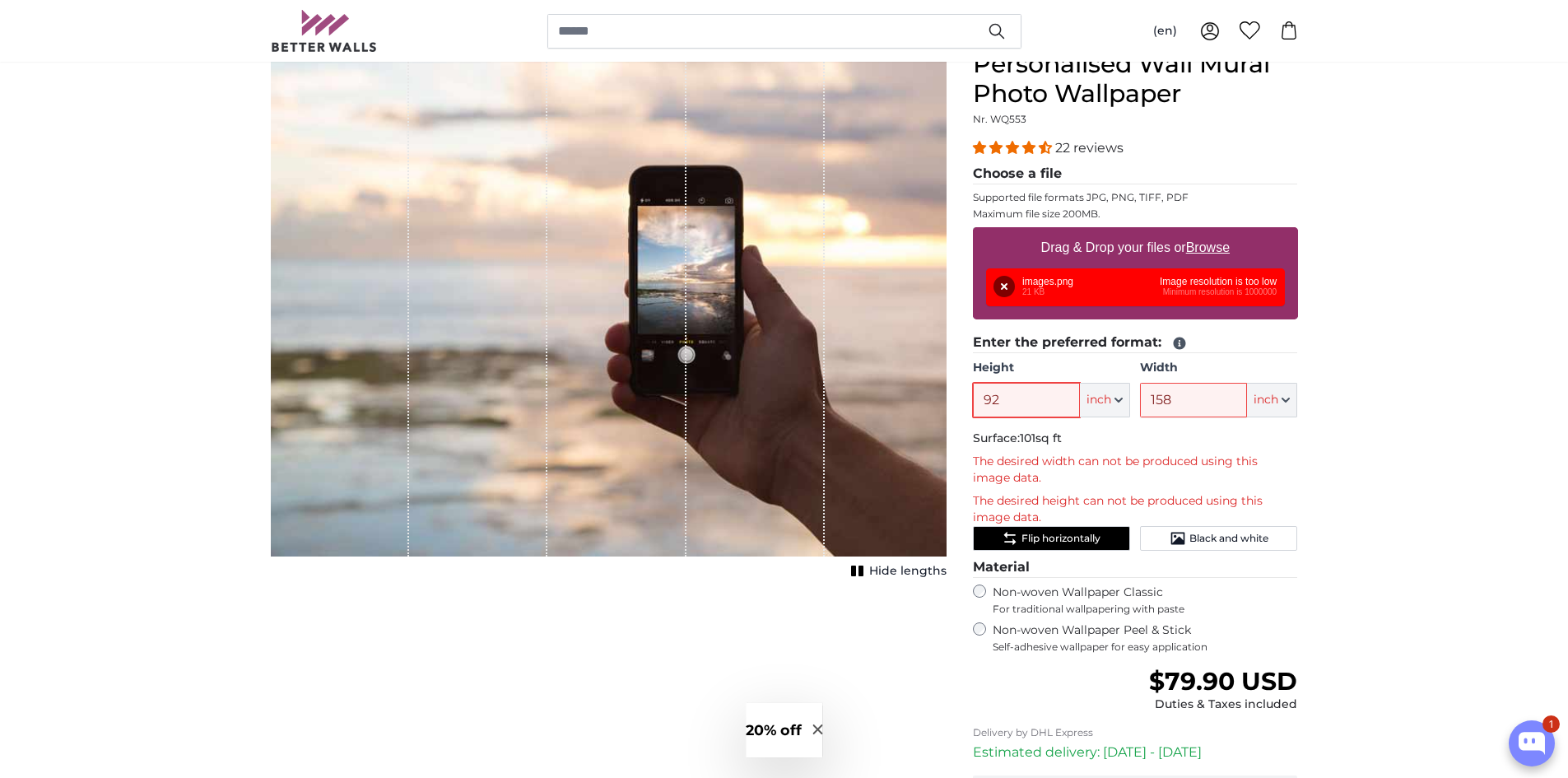 click on "92" at bounding box center (1026, 400) 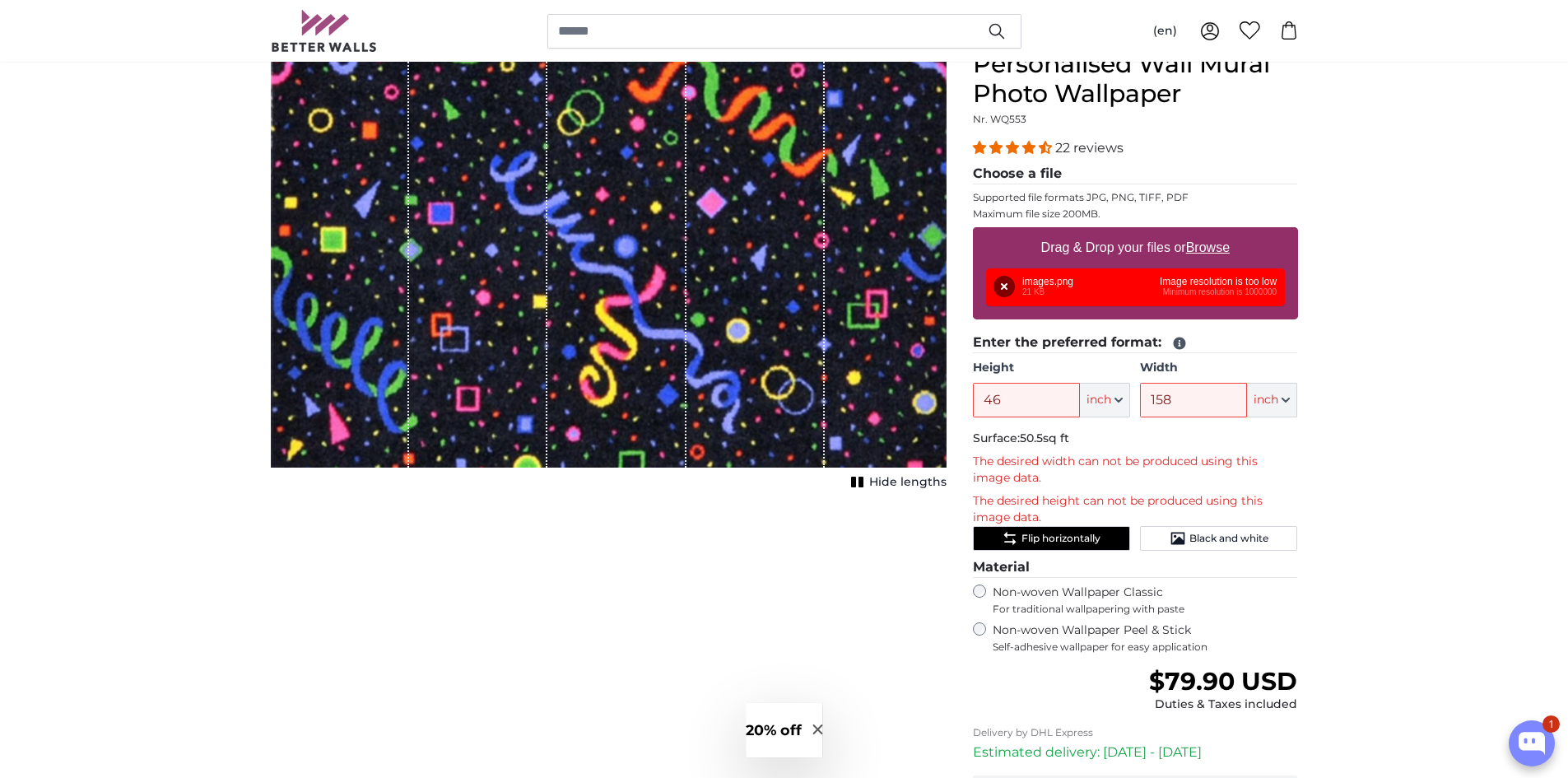 click on "Personalised Photo Wallpaper
Personalised Wall Mural Photo Wallpaper
Personalised Wall Mural Photo Wallpaper
Cancel
Crop image" at bounding box center (784, 2012) 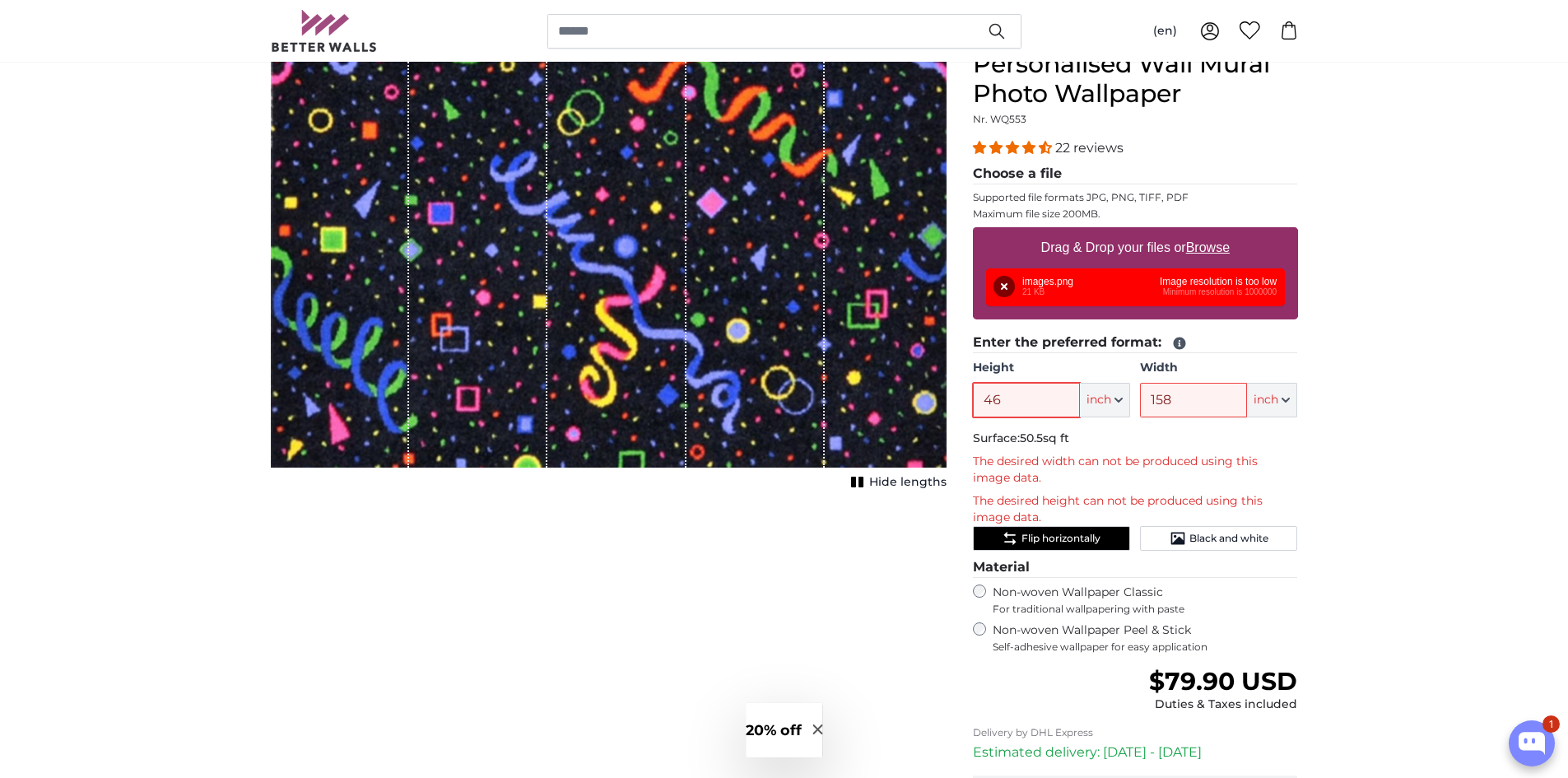 click on "46" at bounding box center [1026, 400] 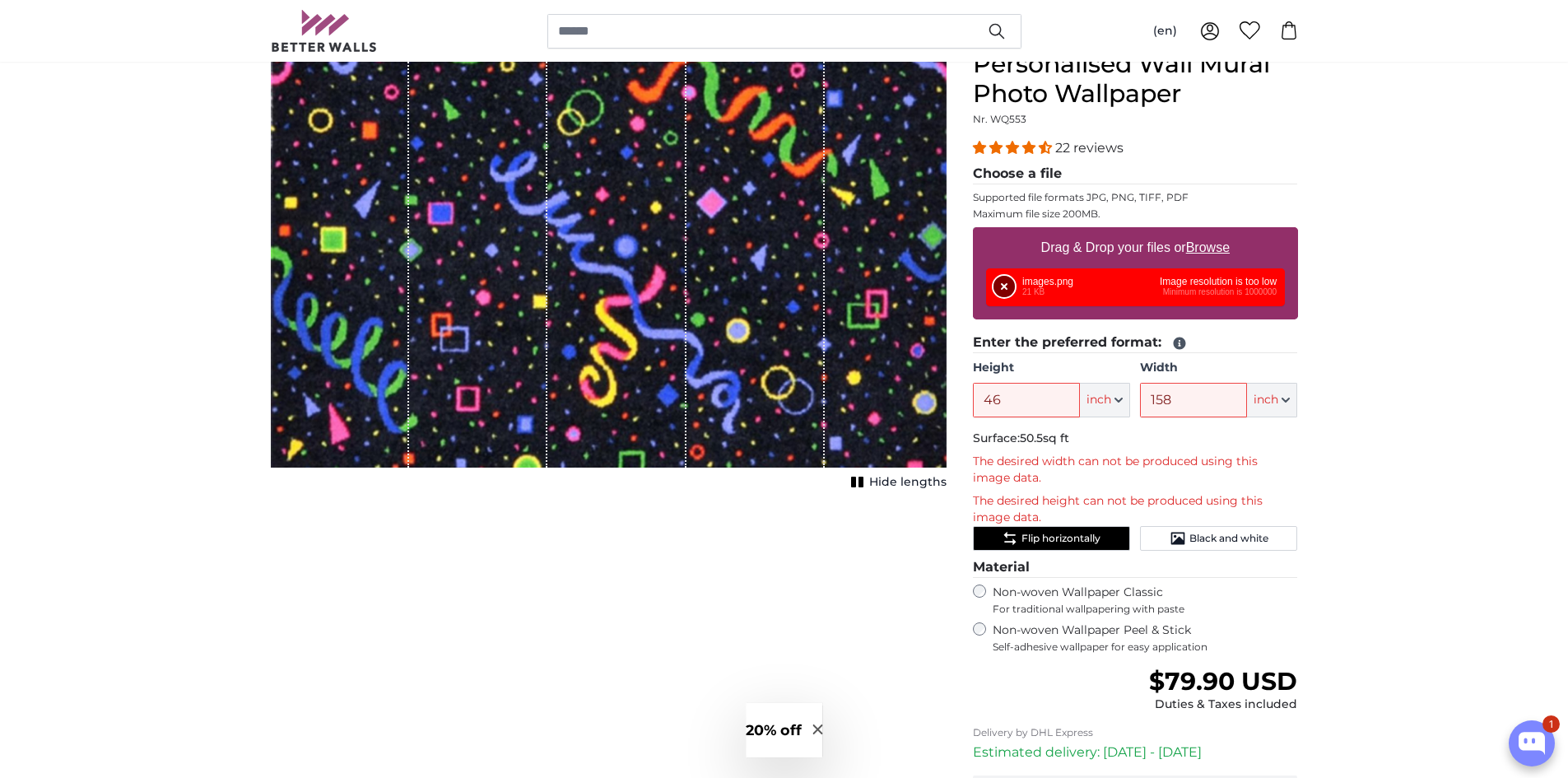 click on "Remove" at bounding box center (1004, 287) 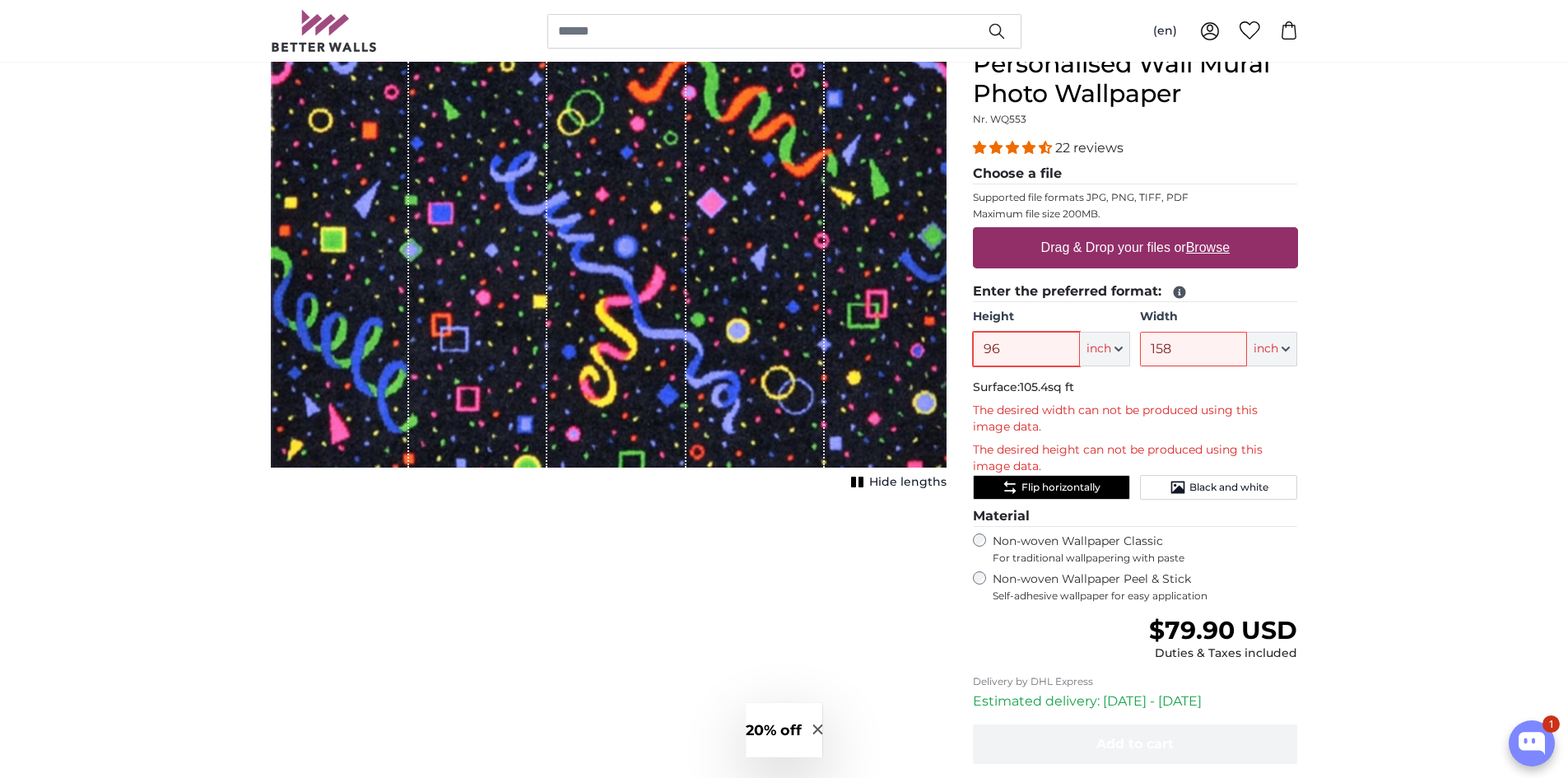 type on "96" 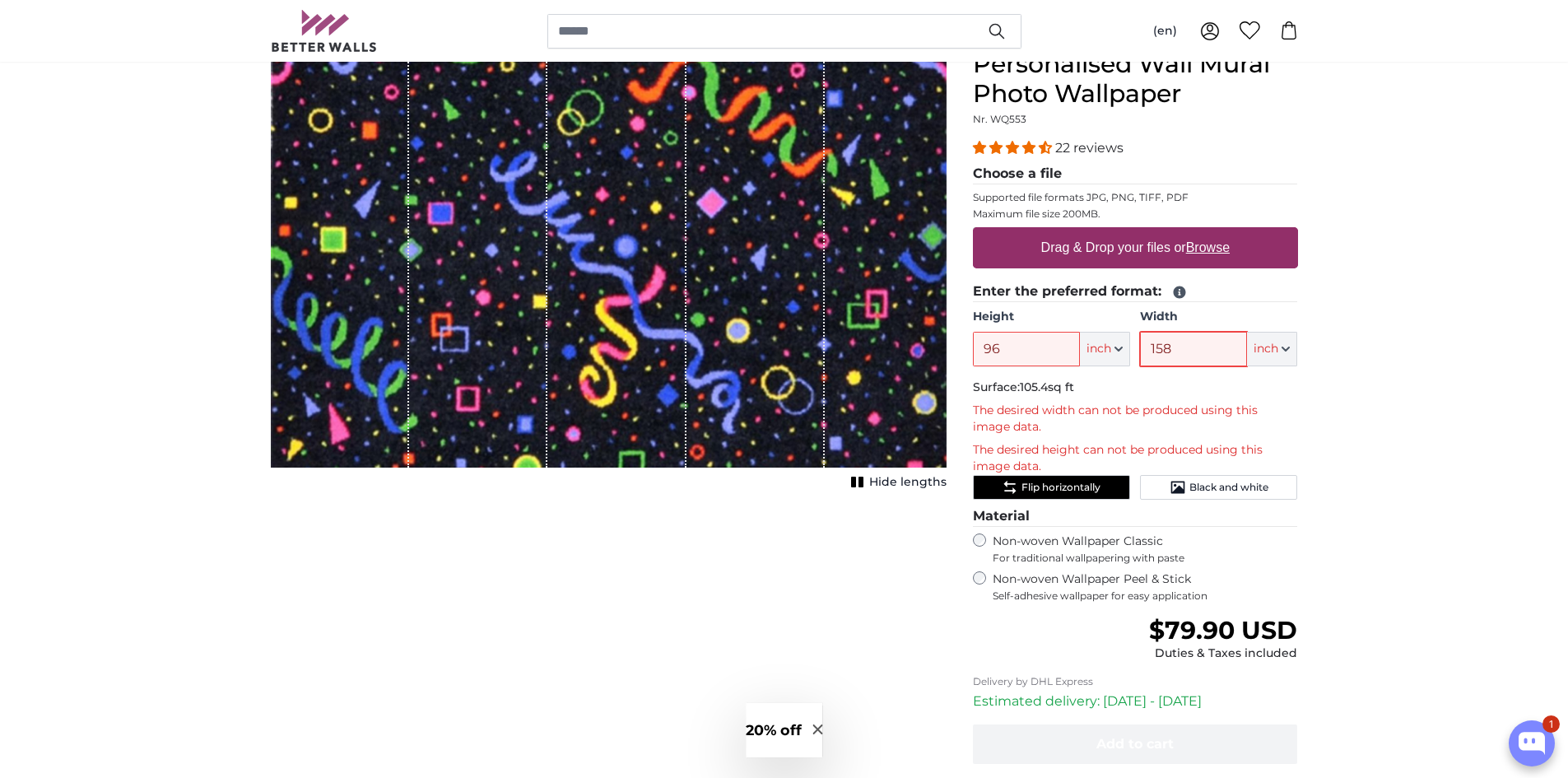 click on "158" at bounding box center [1193, 349] 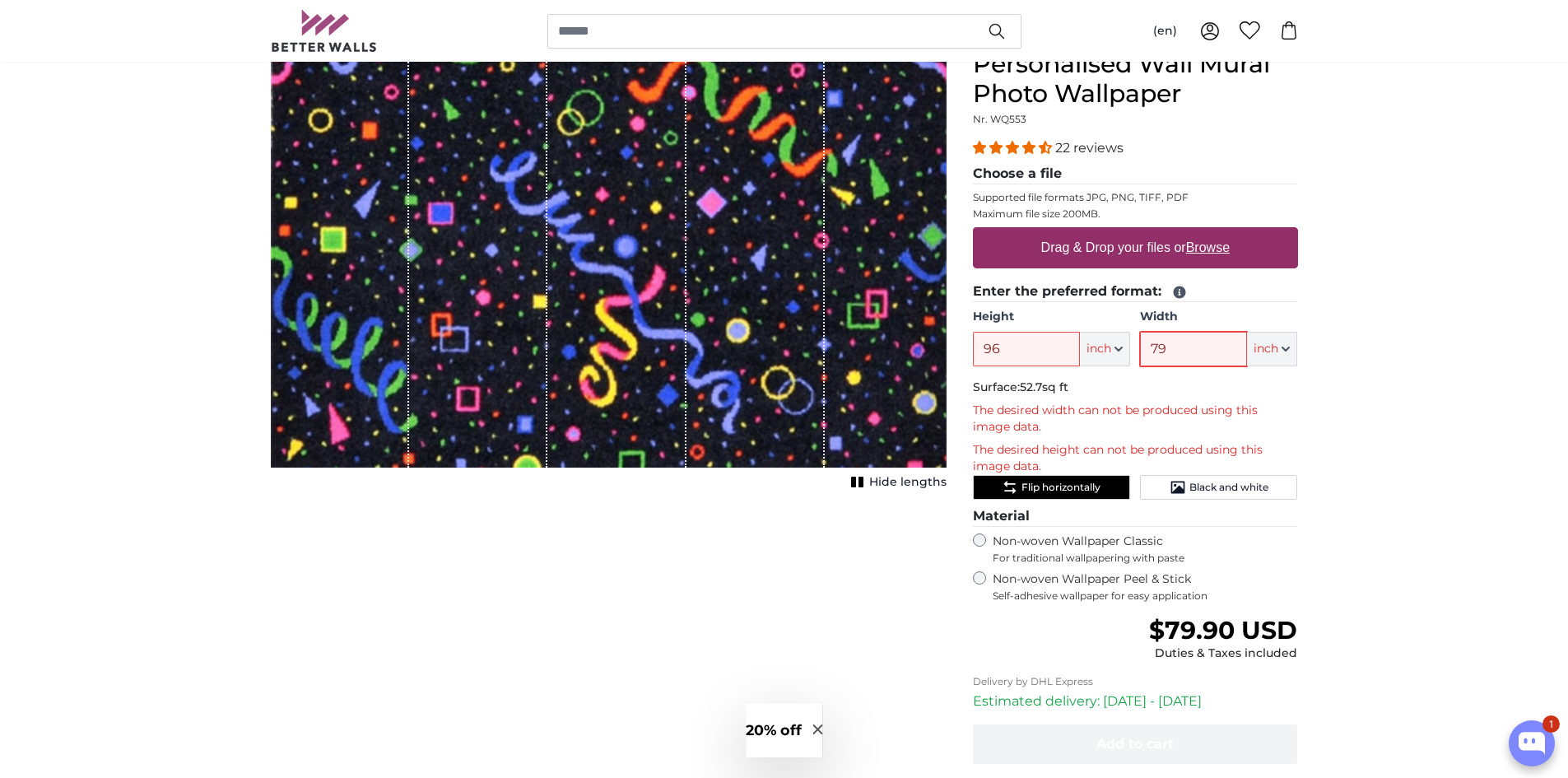 type on "79" 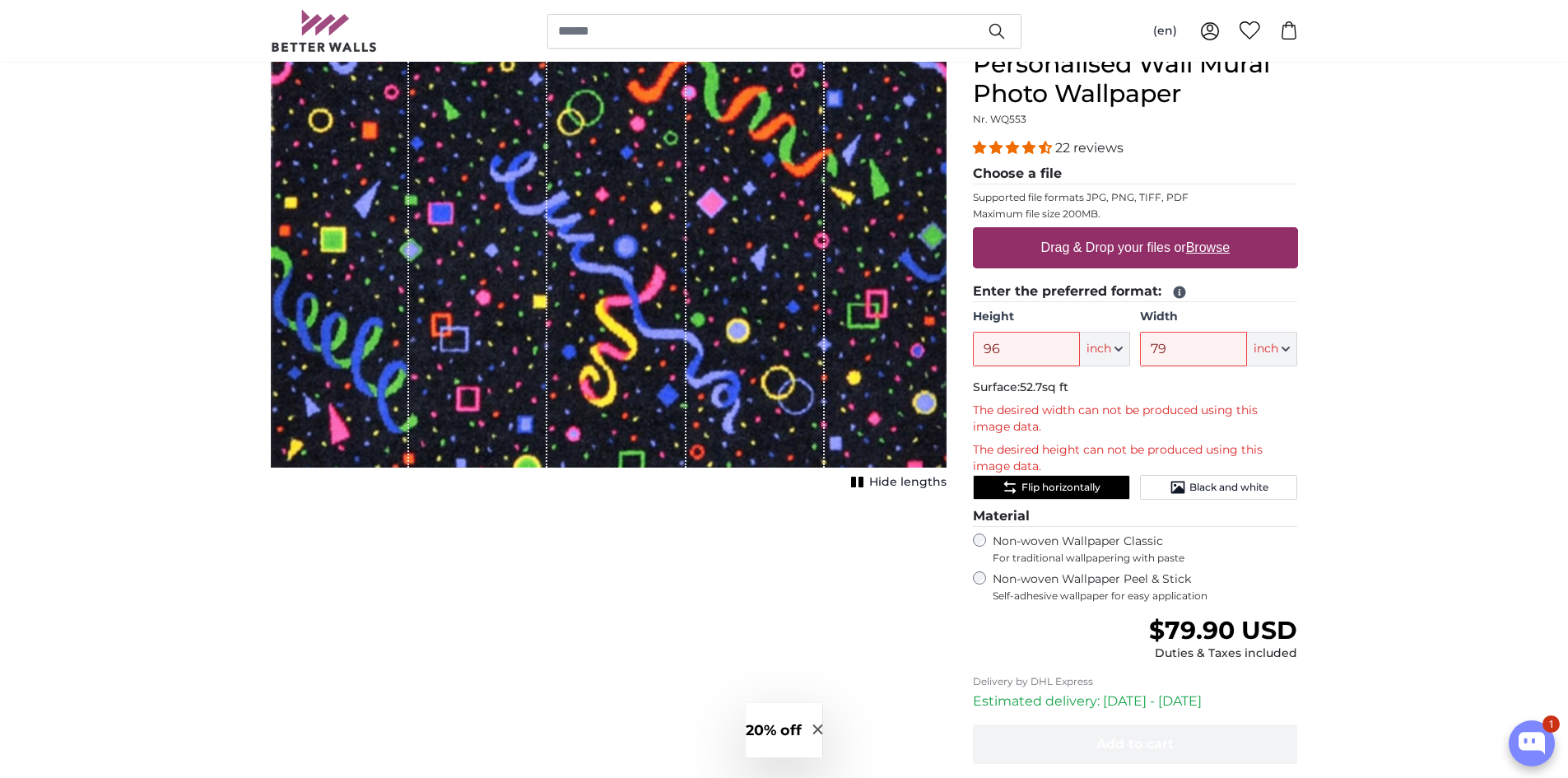 drag, startPoint x: 1473, startPoint y: 483, endPoint x: 1419, endPoint y: 524, distance: 67.80118 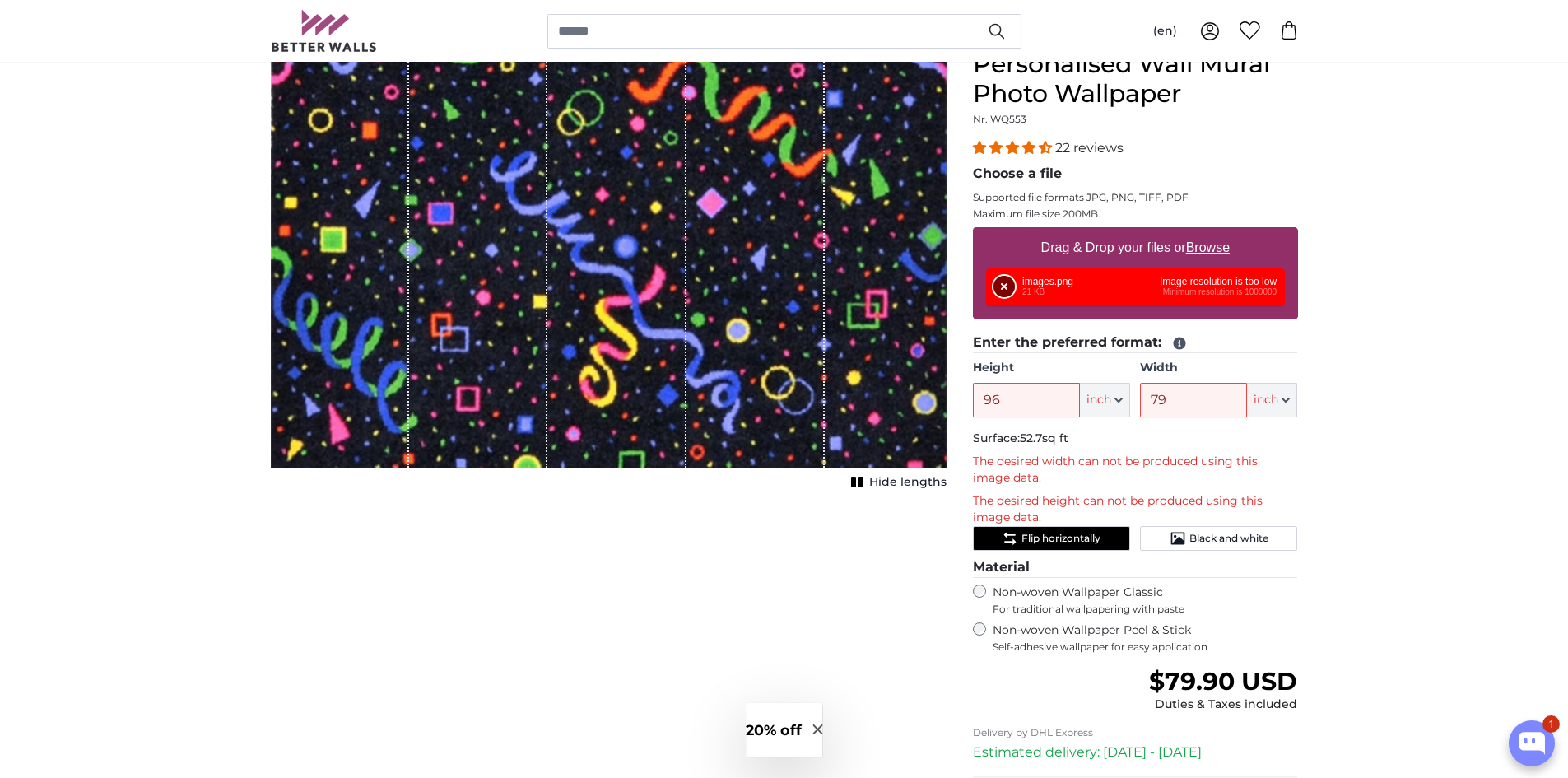 click on "Remove" at bounding box center [1004, 287] 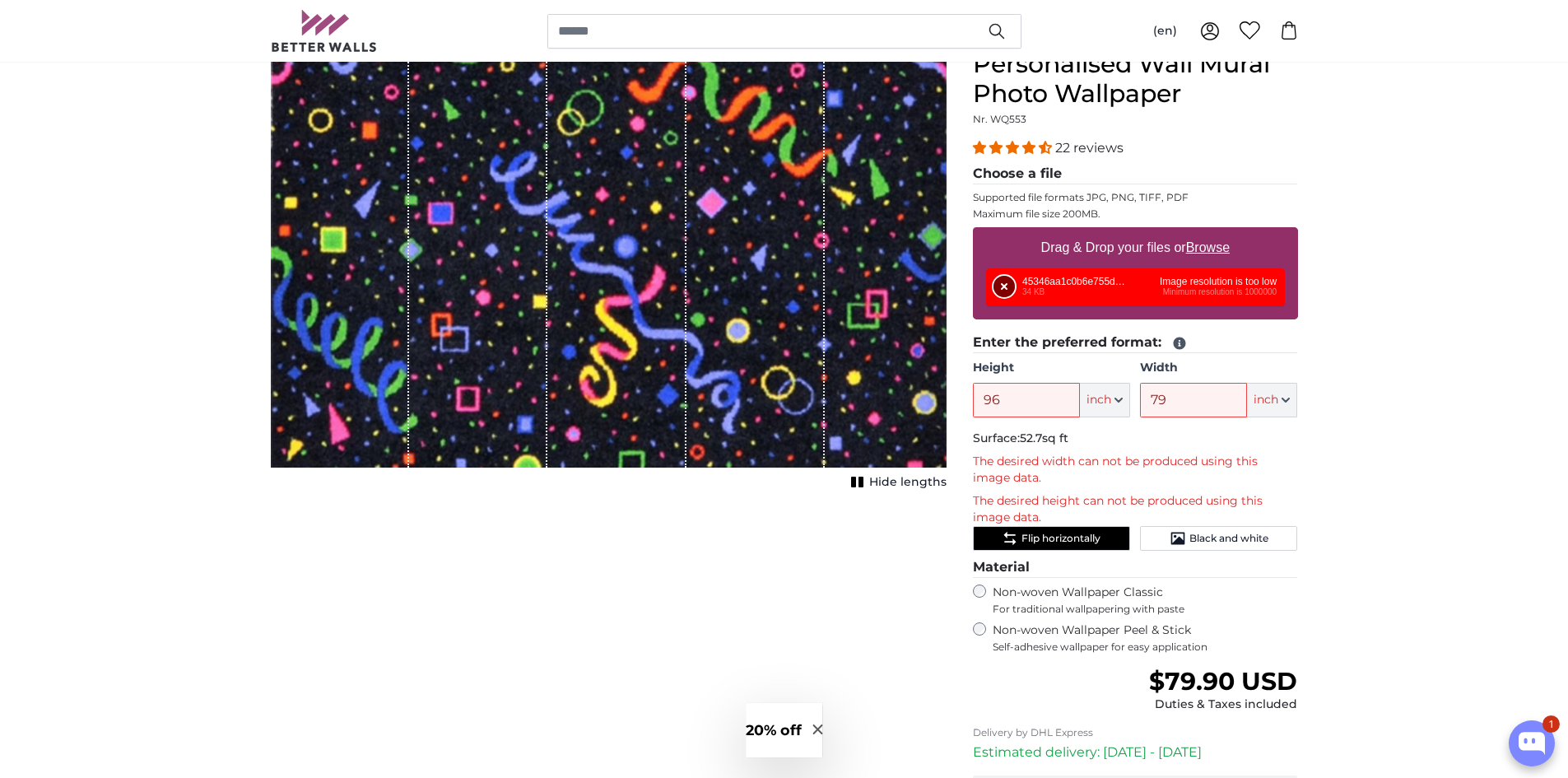 click on "Remove" at bounding box center [1004, 287] 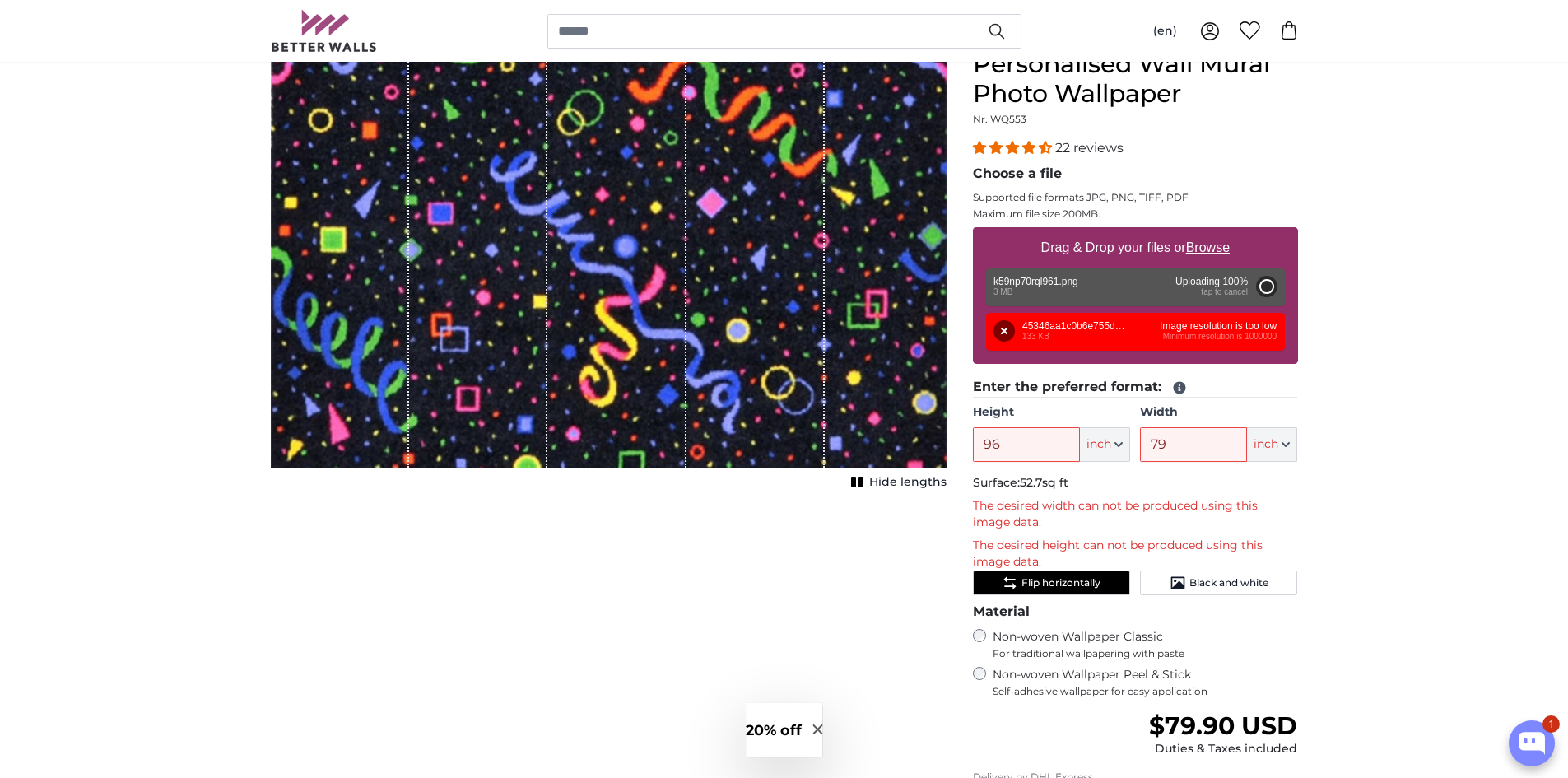 type on "34.3" 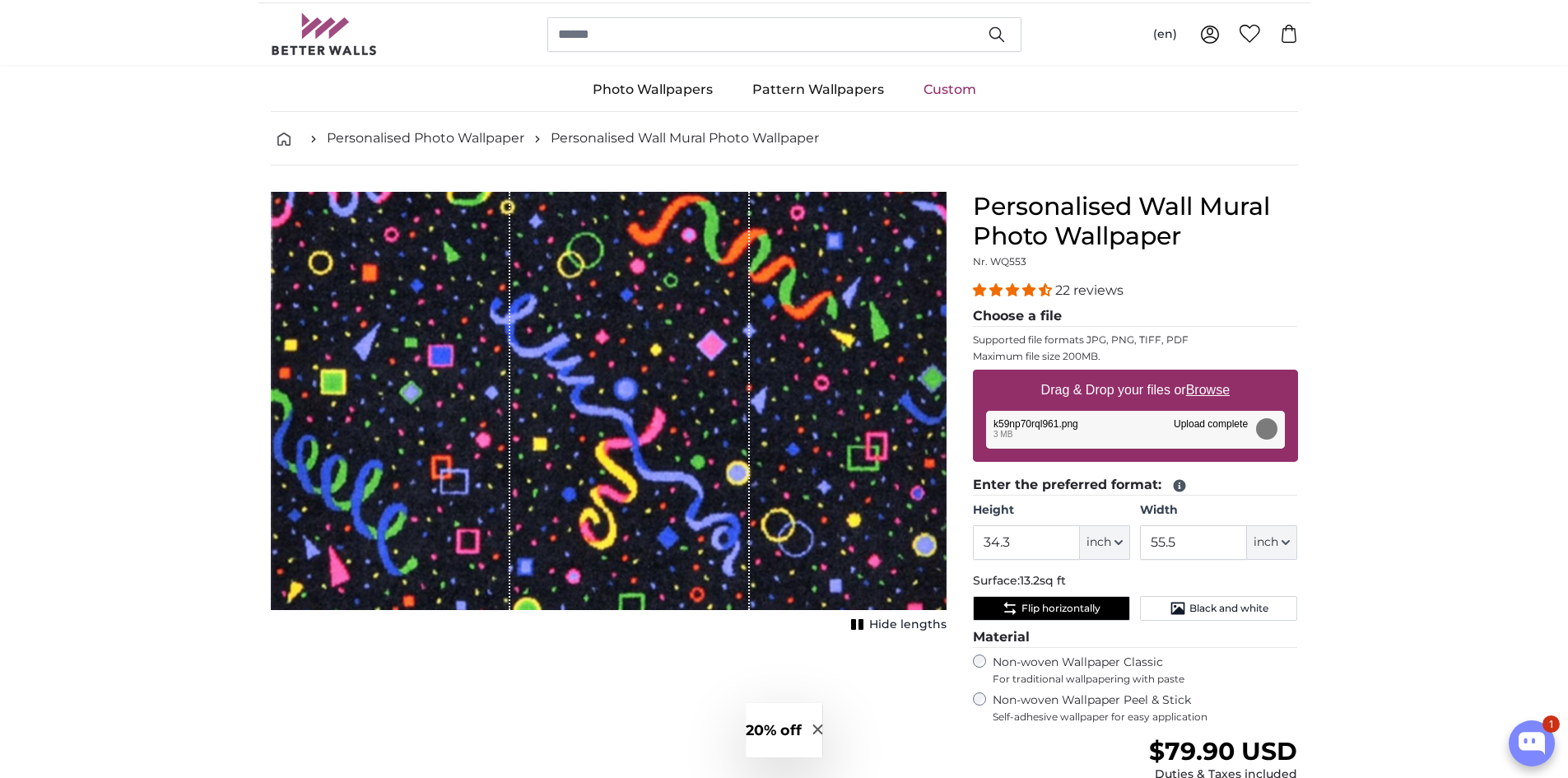 scroll, scrollTop: 0, scrollLeft: 0, axis: both 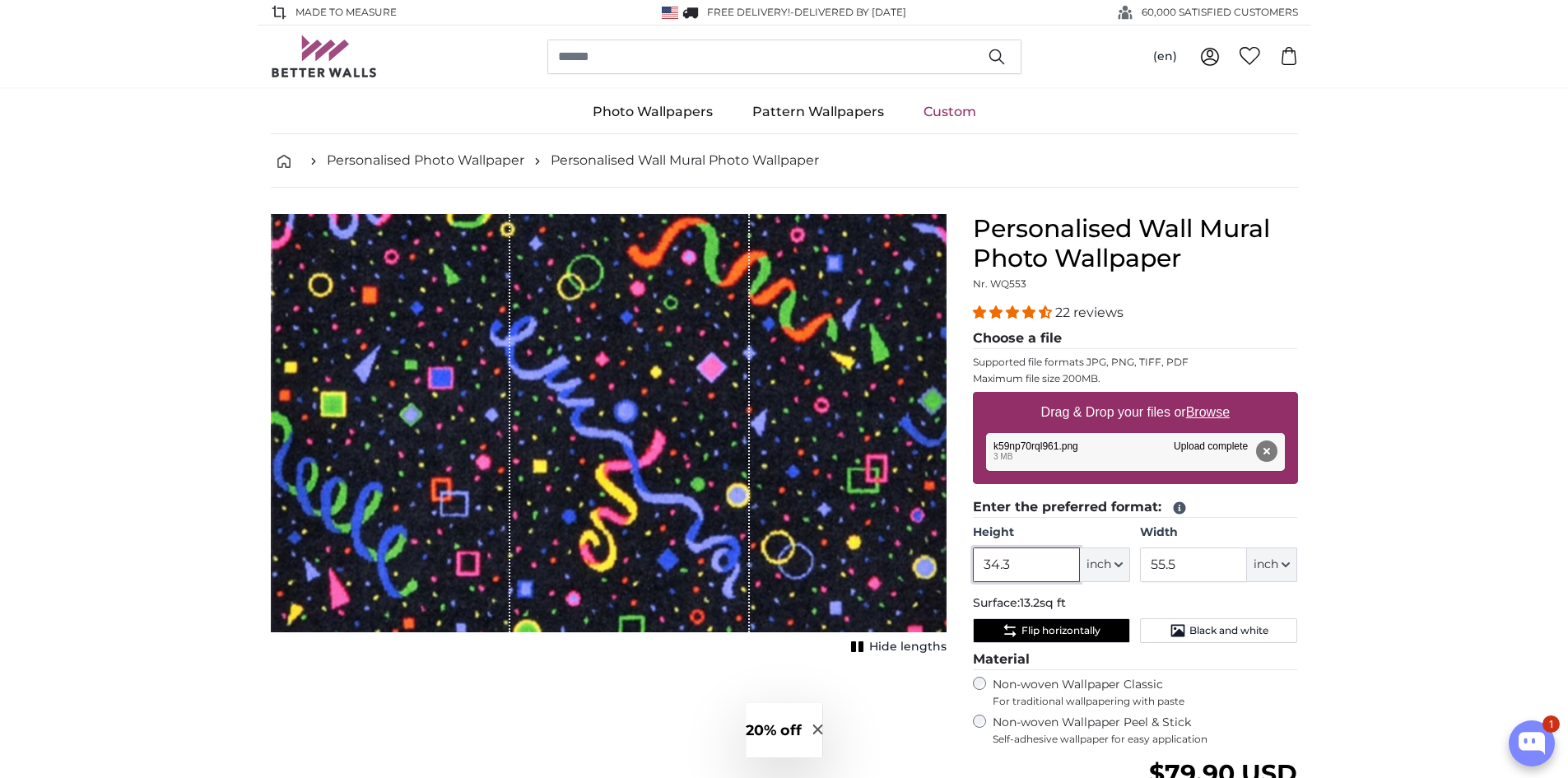 click on "34.3" at bounding box center [1026, 565] 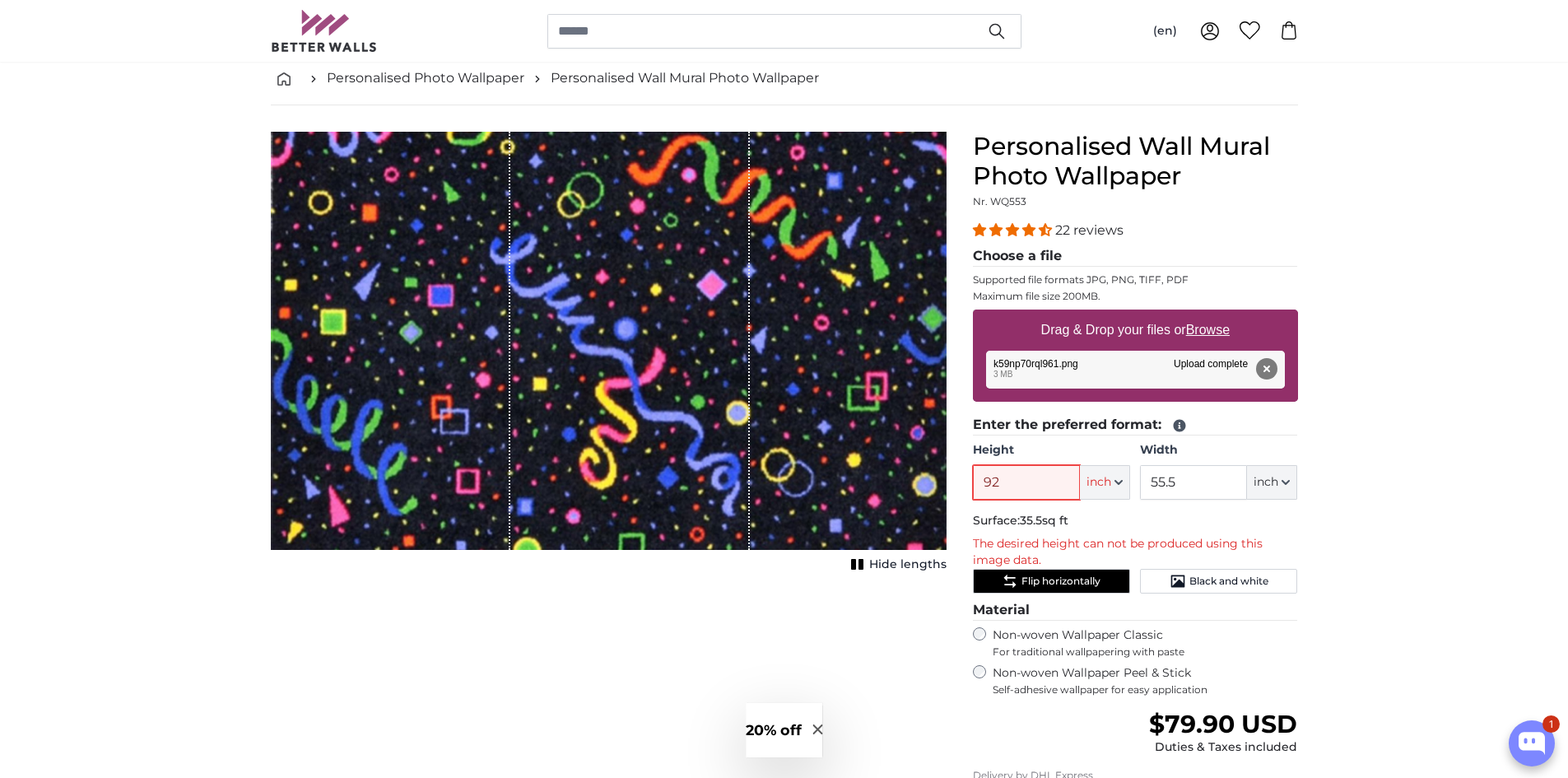 scroll, scrollTop: 0, scrollLeft: 0, axis: both 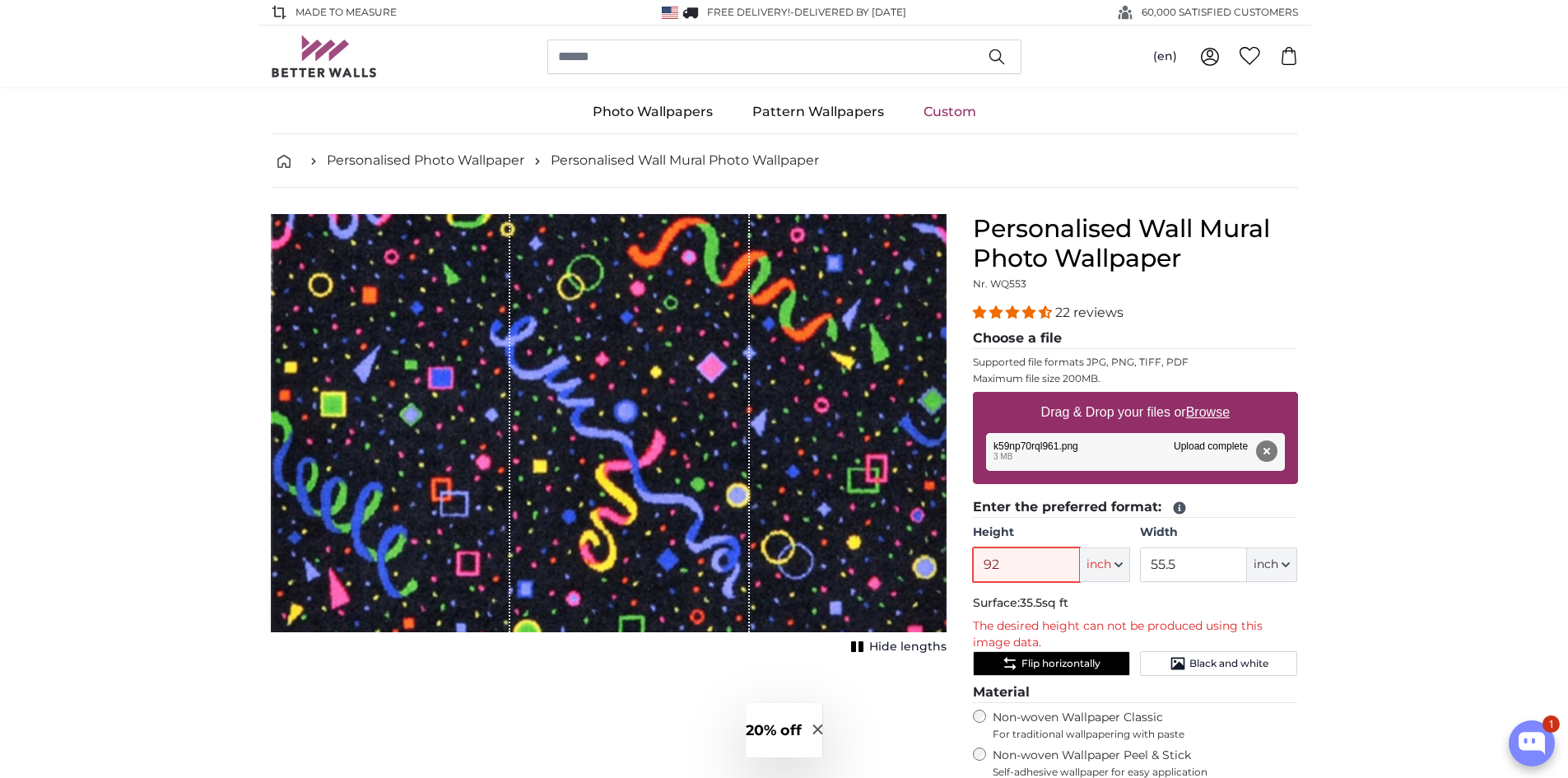 type on "92" 